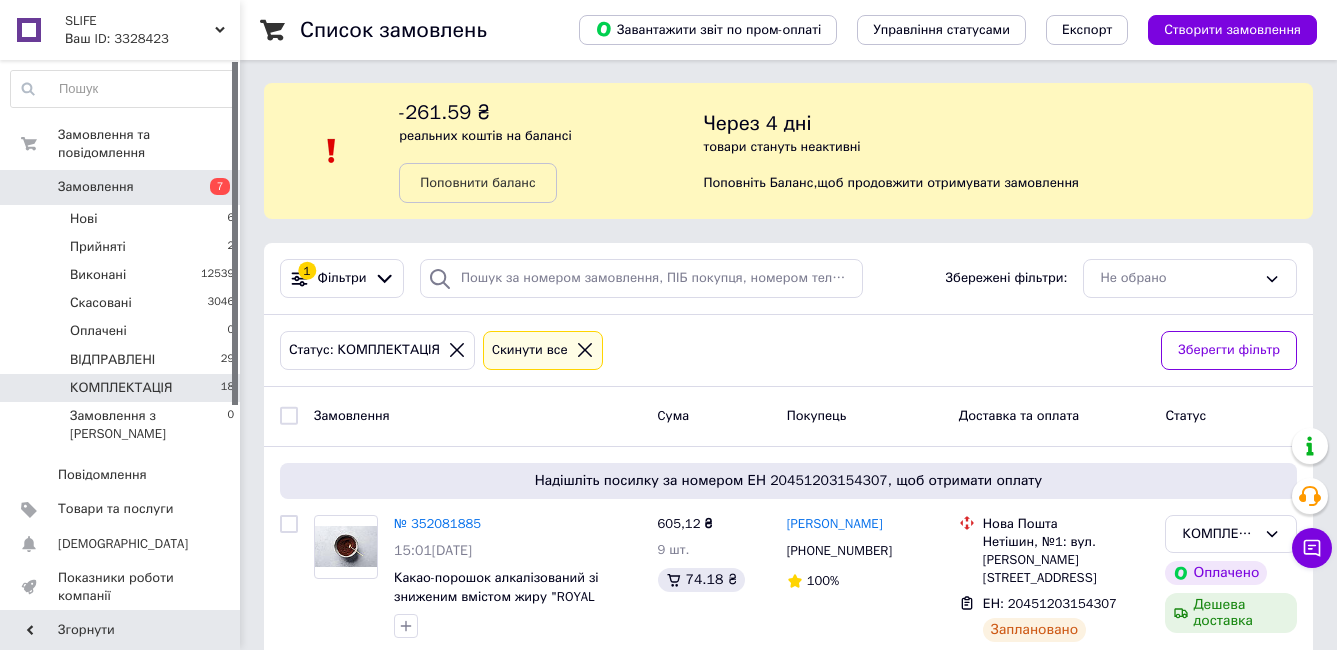 scroll, scrollTop: 0, scrollLeft: 0, axis: both 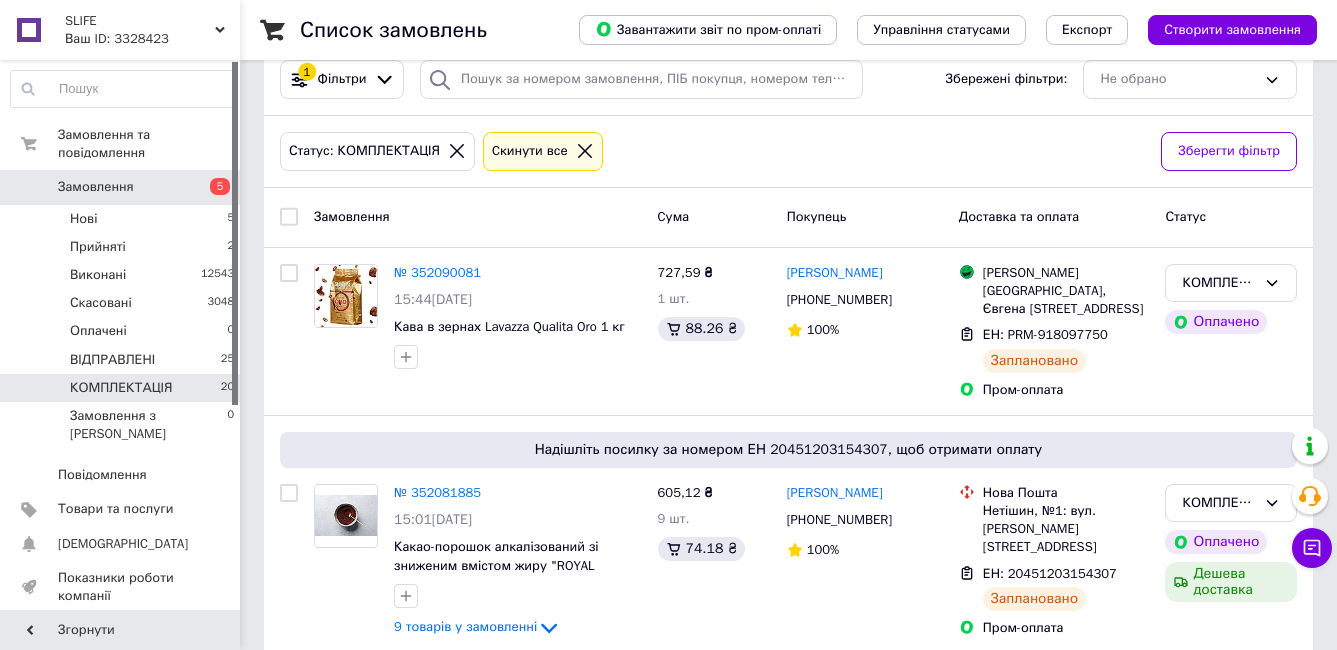 click on "№ 352090081" at bounding box center (437, 272) 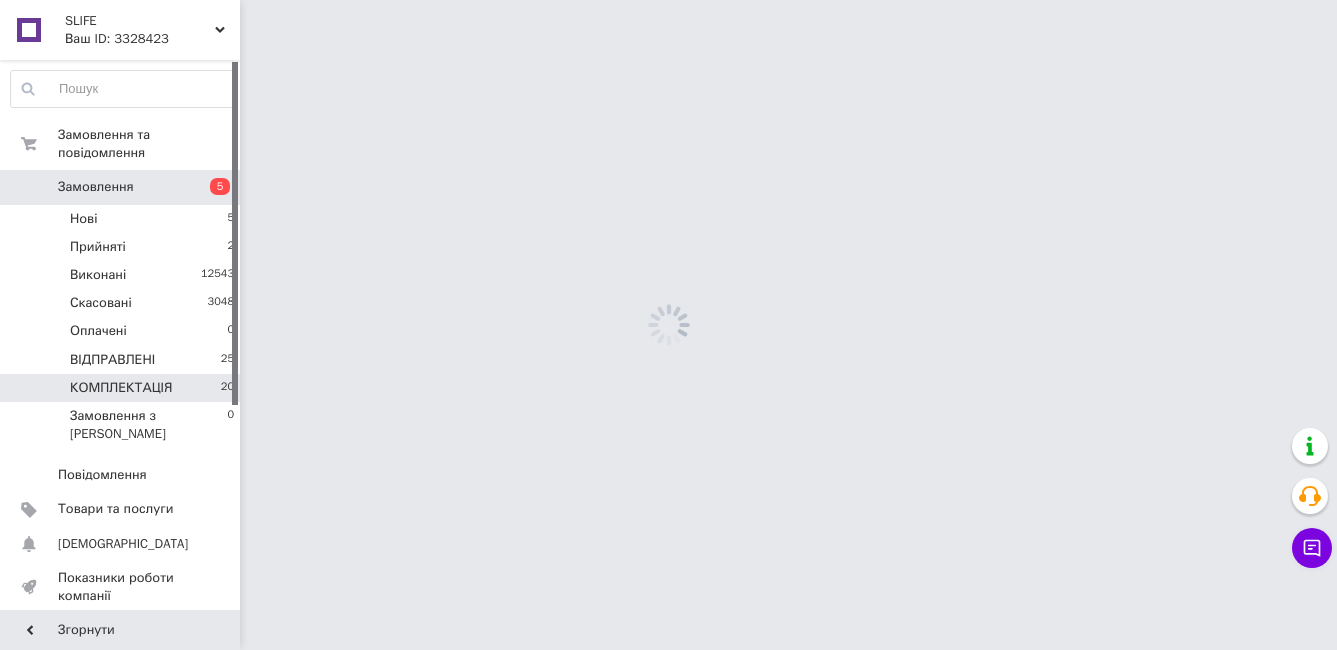 scroll, scrollTop: 0, scrollLeft: 0, axis: both 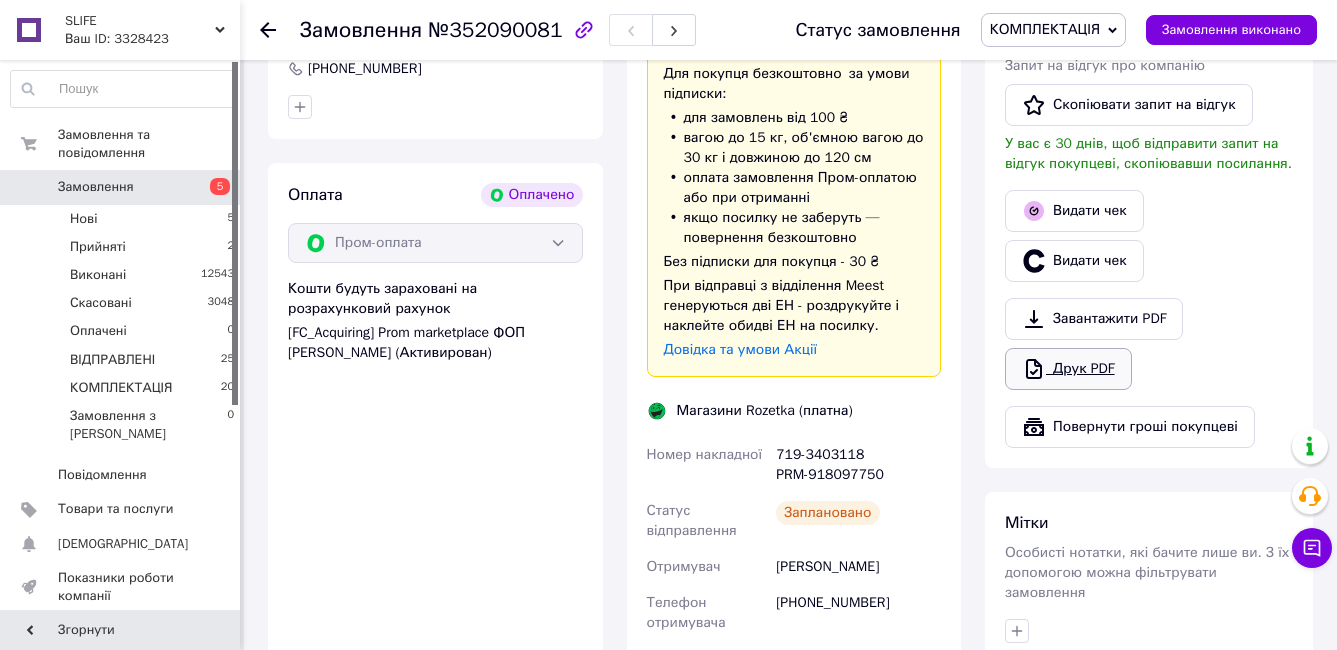 click on "Друк PDF" at bounding box center (1068, 369) 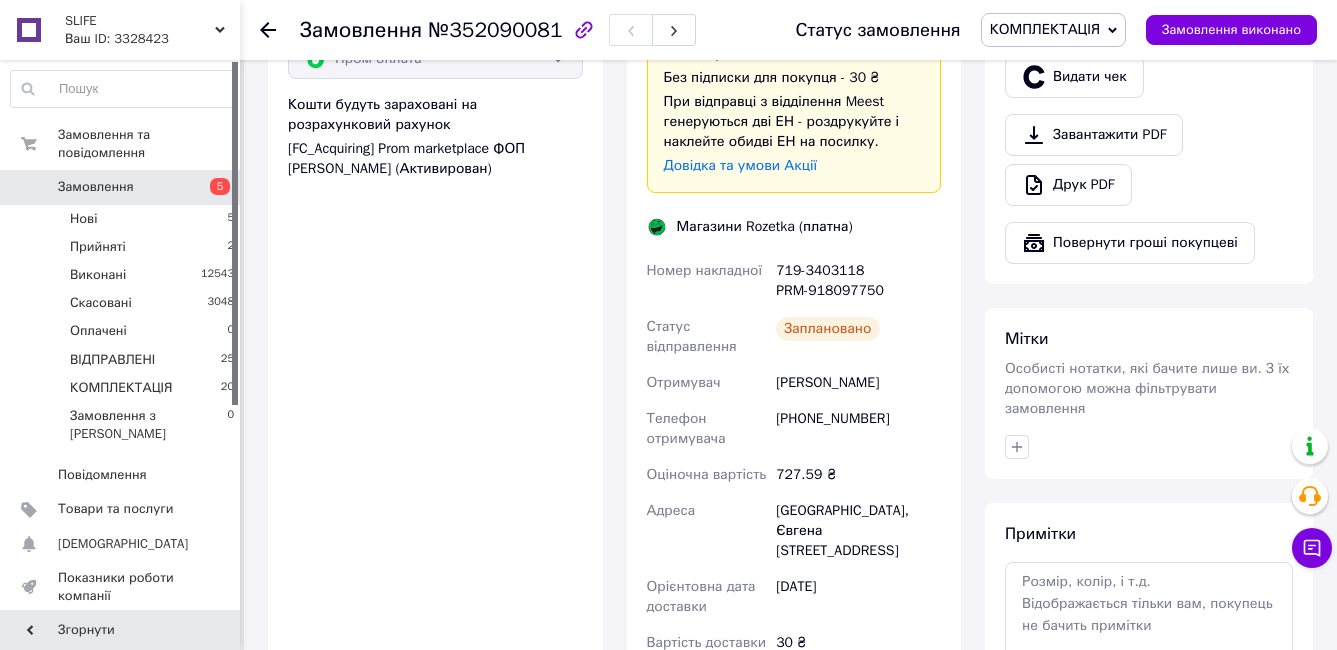 scroll, scrollTop: 1500, scrollLeft: 0, axis: vertical 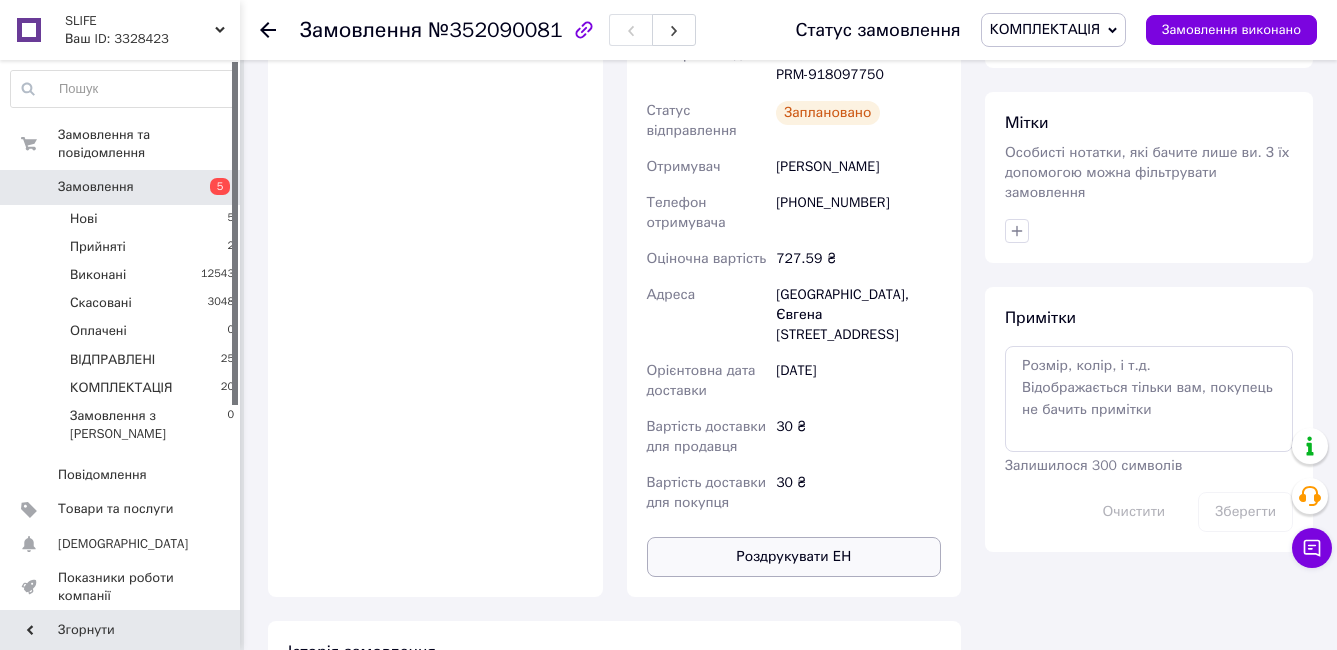 click on "Роздрукувати ЕН" at bounding box center [794, 557] 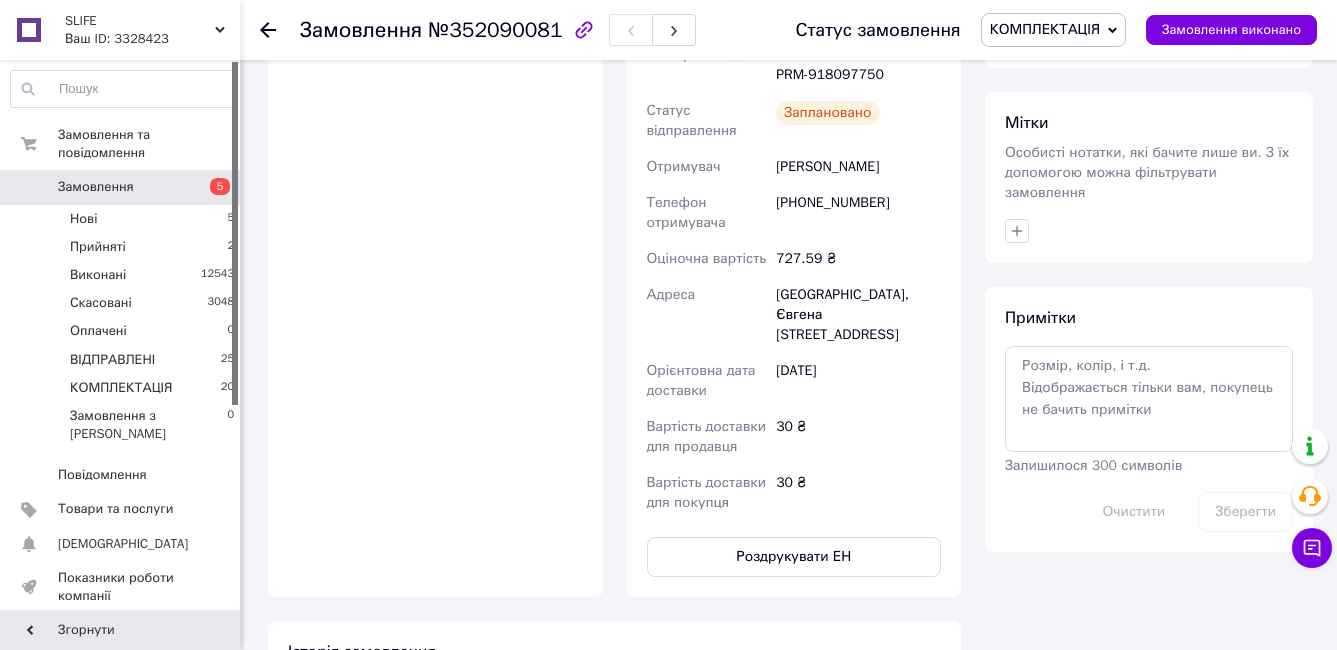 click 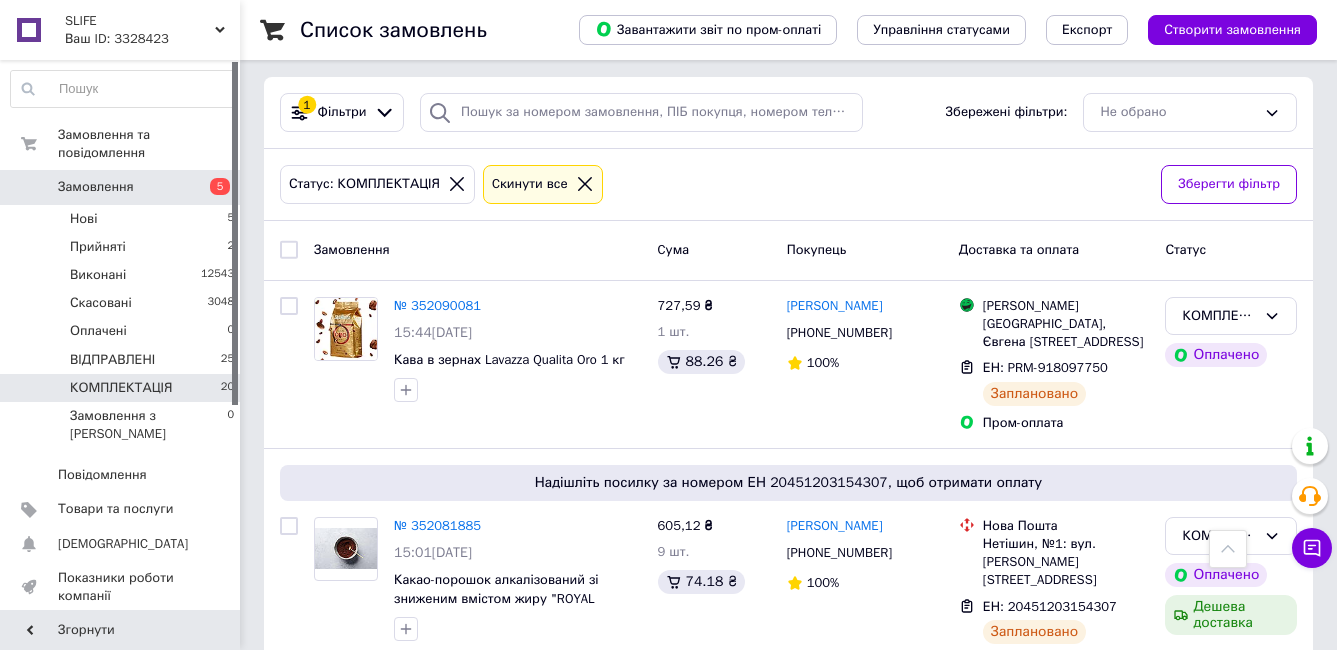 scroll, scrollTop: 100, scrollLeft: 0, axis: vertical 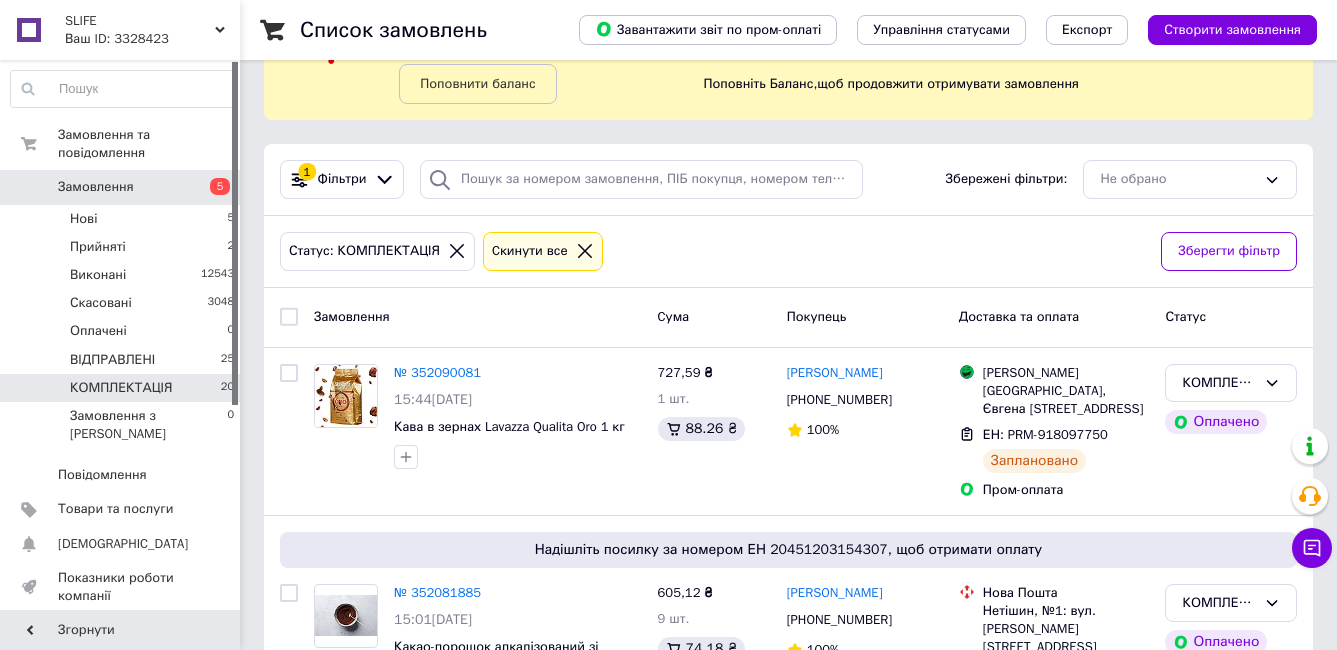 click 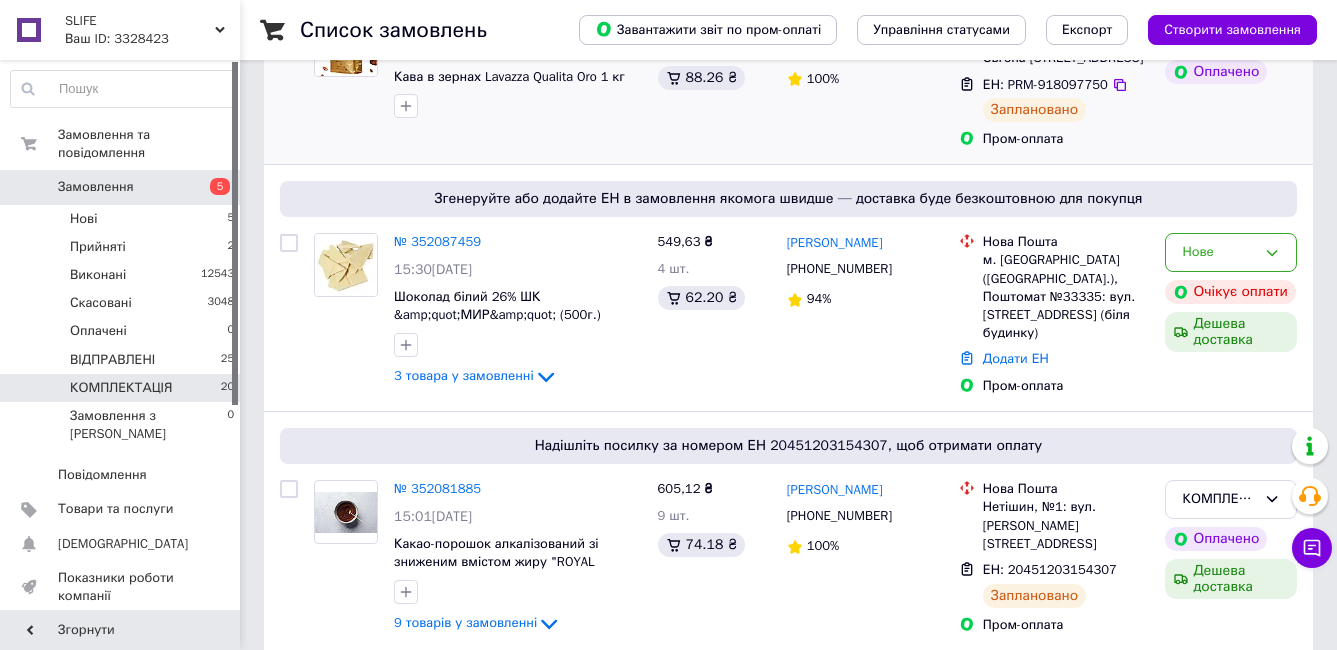 scroll, scrollTop: 500, scrollLeft: 0, axis: vertical 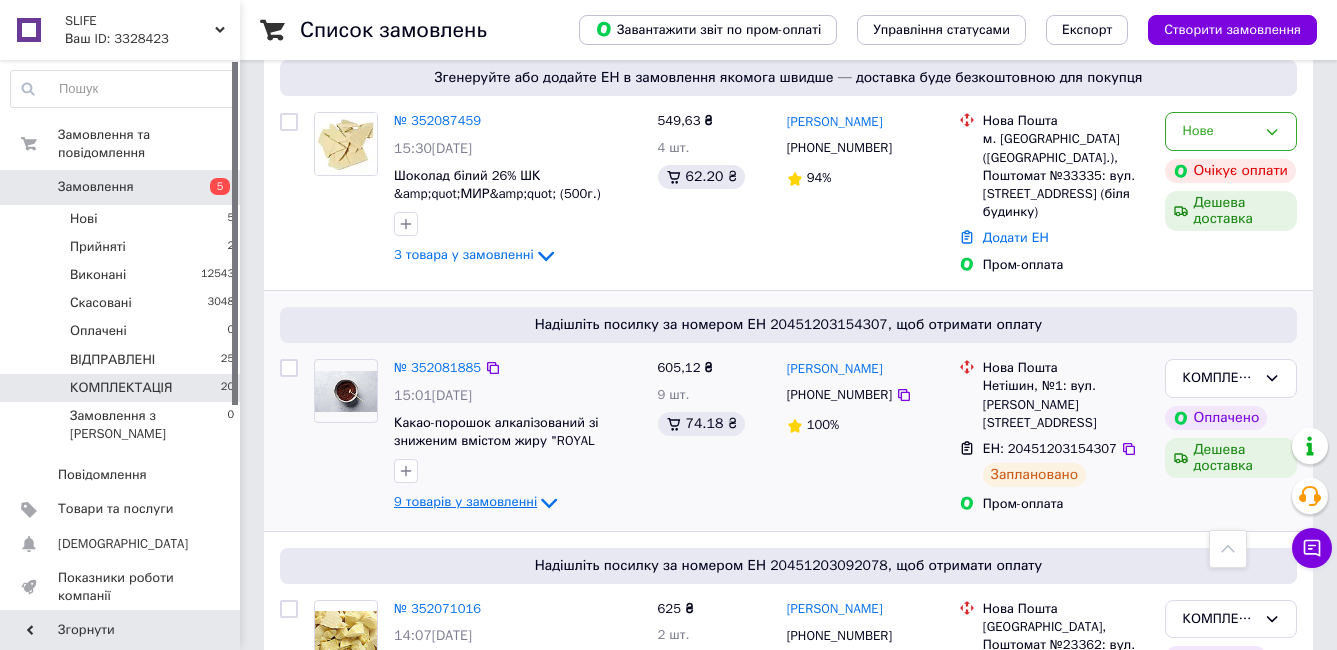 click 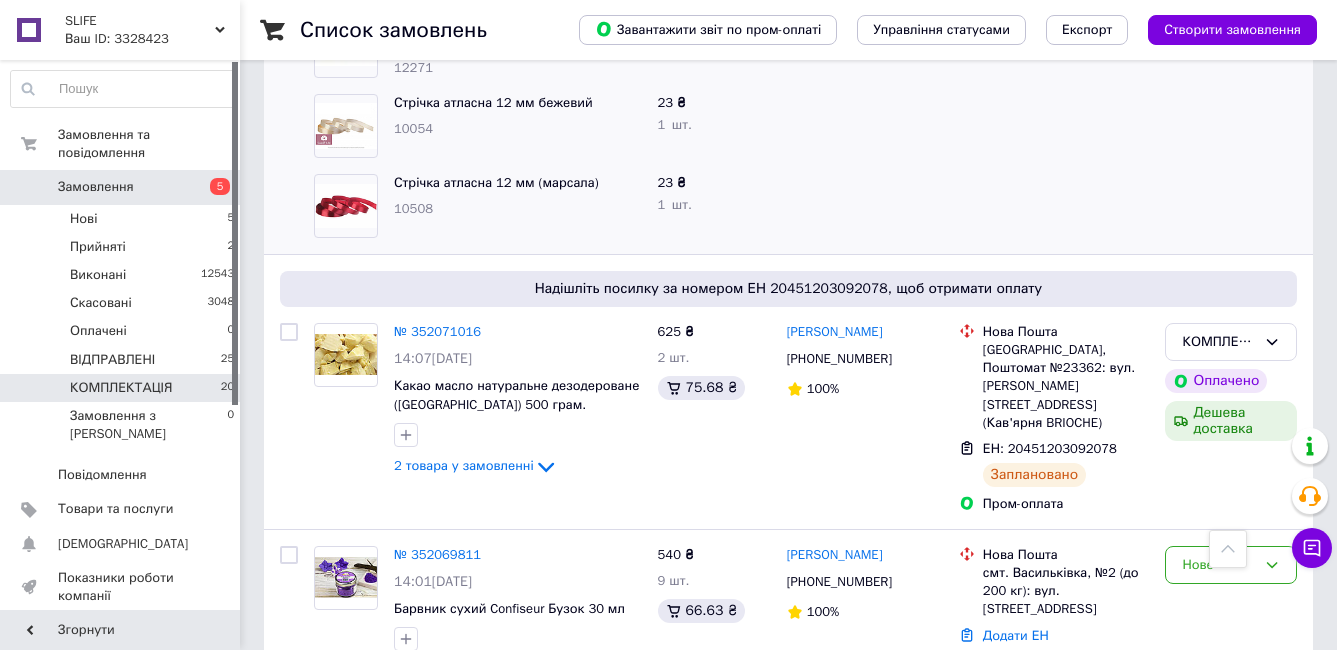 scroll, scrollTop: 1500, scrollLeft: 0, axis: vertical 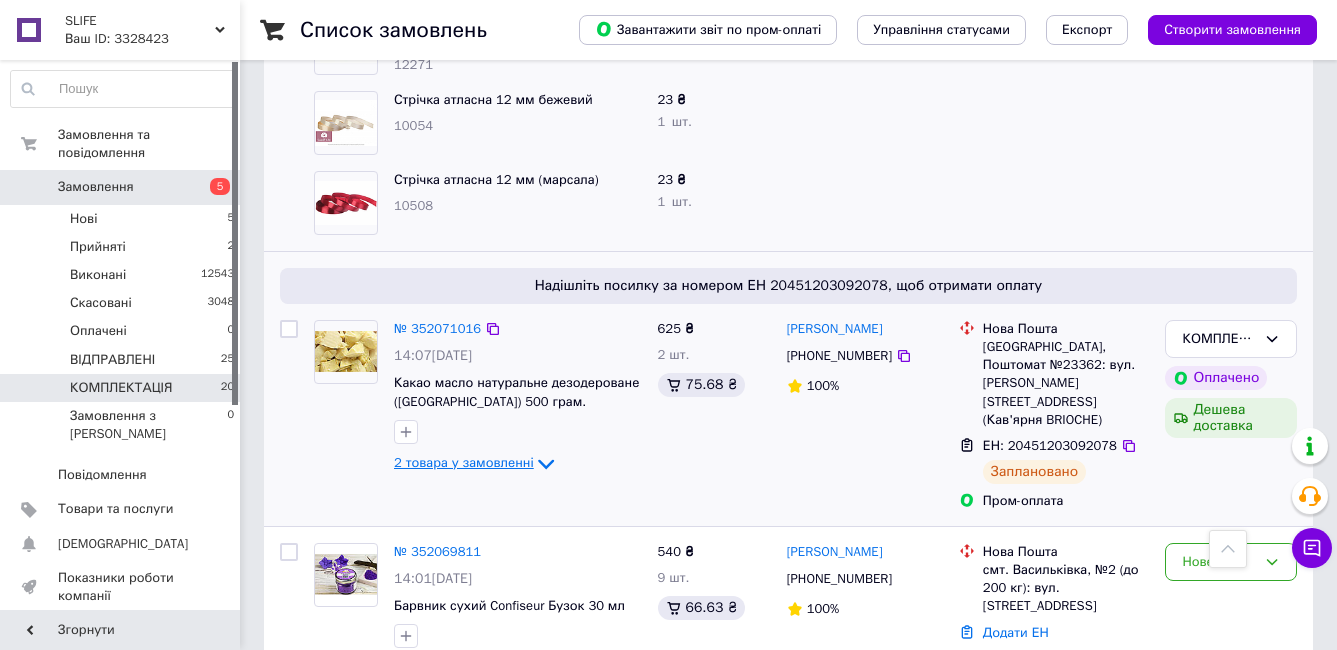 click 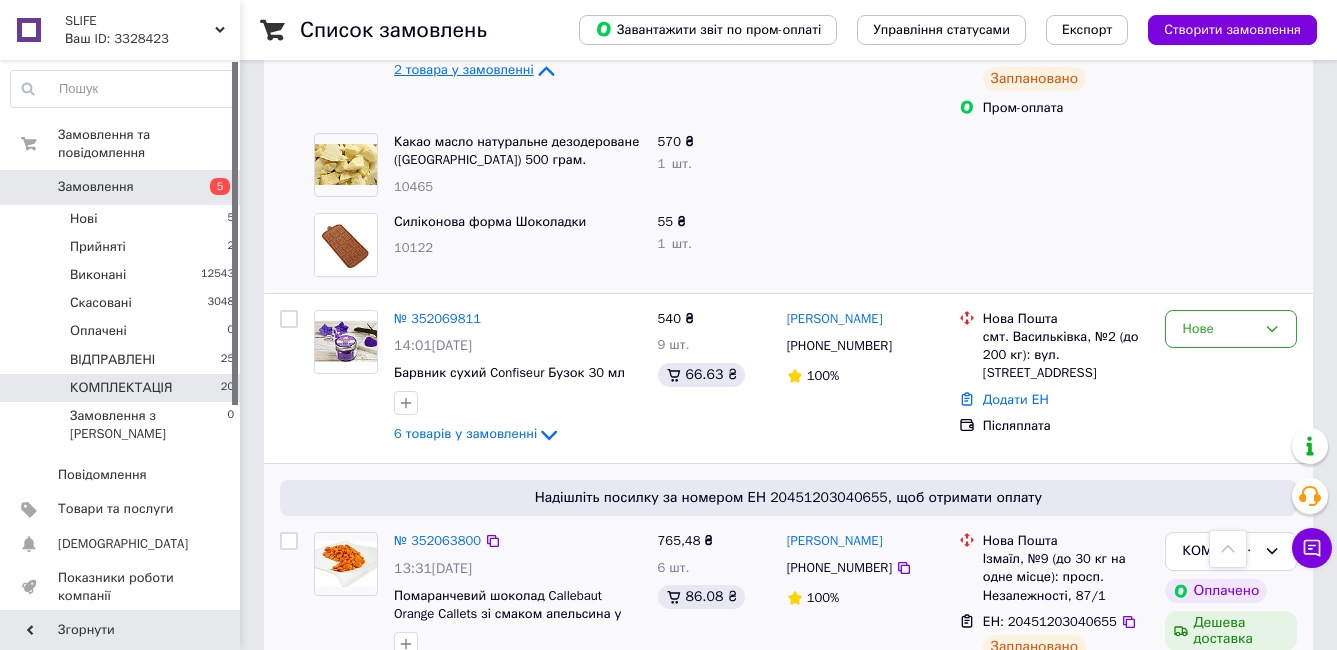 scroll, scrollTop: 2000, scrollLeft: 0, axis: vertical 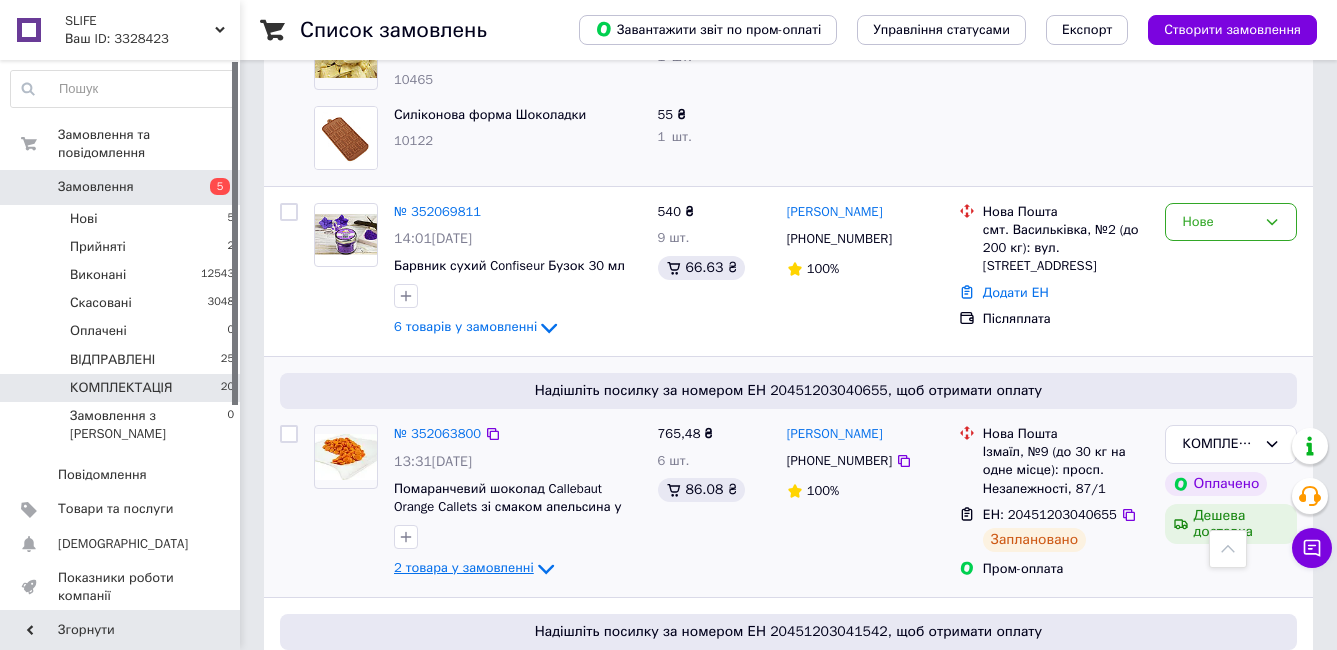 click 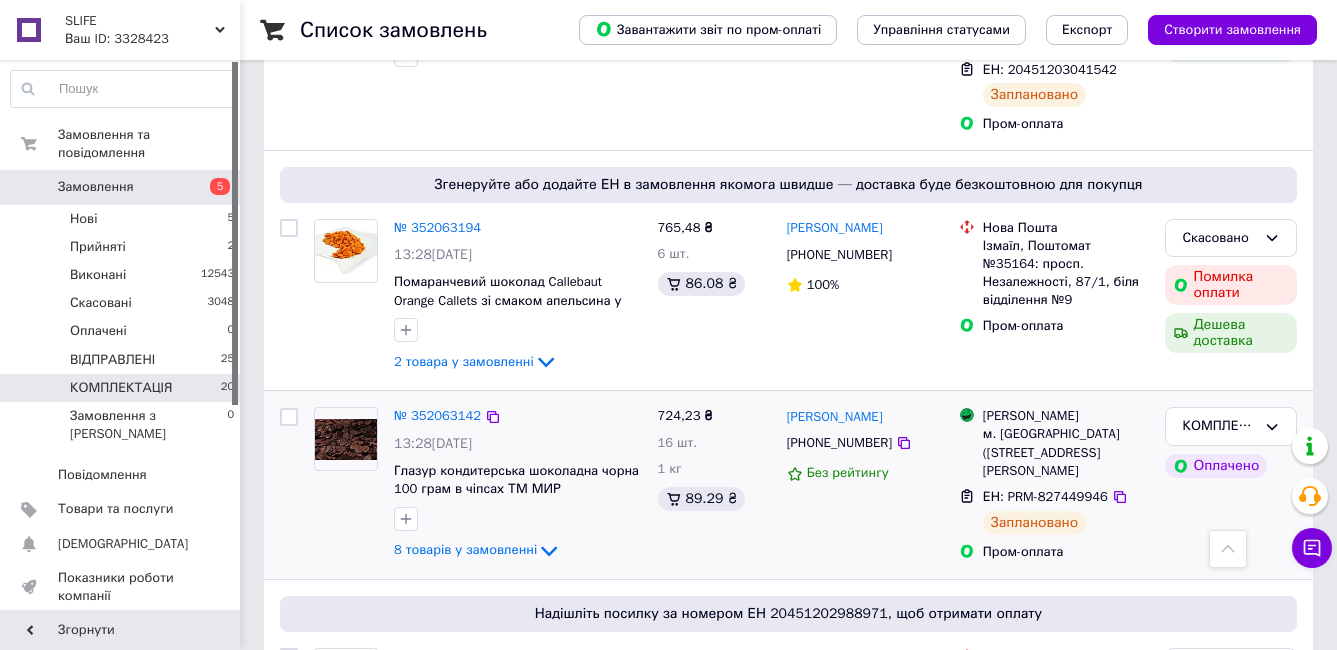 scroll, scrollTop: 2900, scrollLeft: 0, axis: vertical 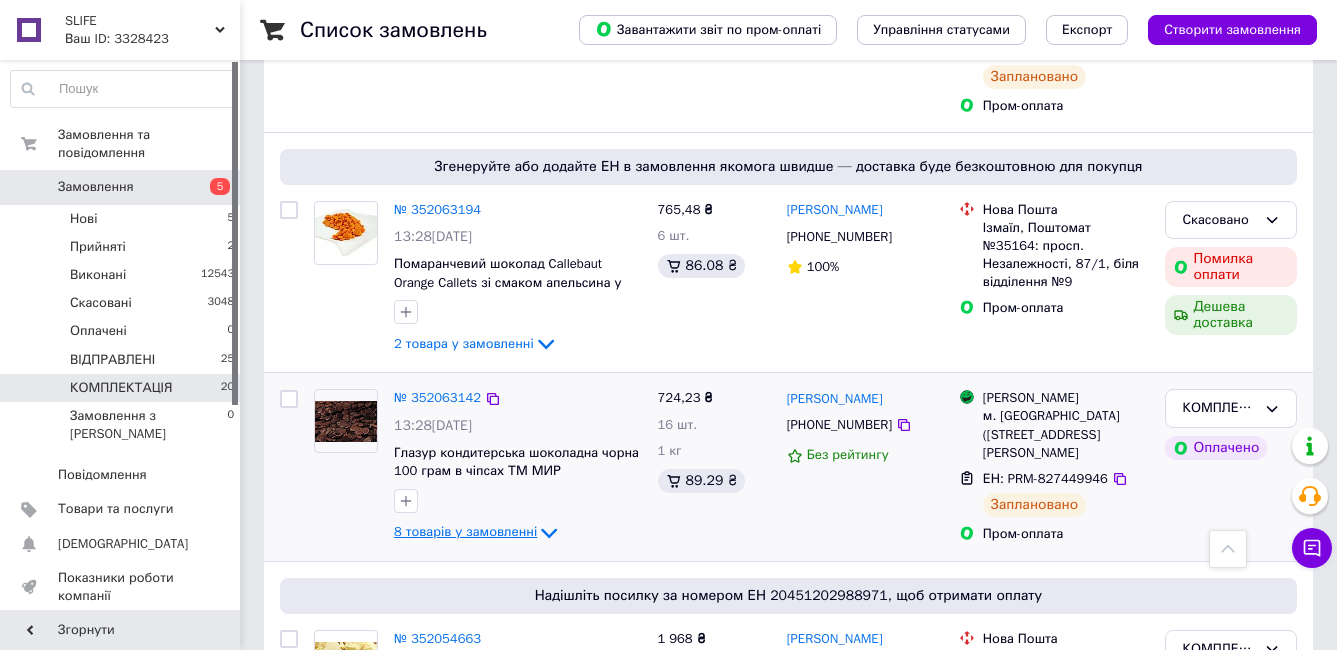 click 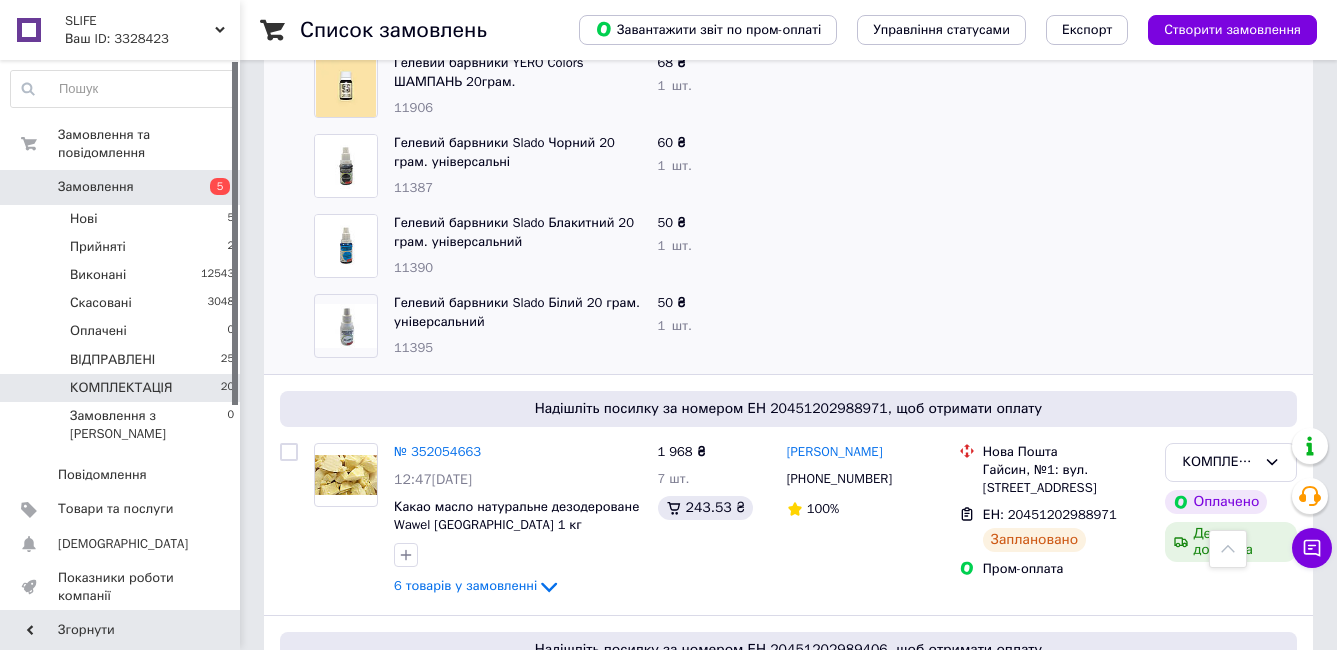 scroll, scrollTop: 3800, scrollLeft: 0, axis: vertical 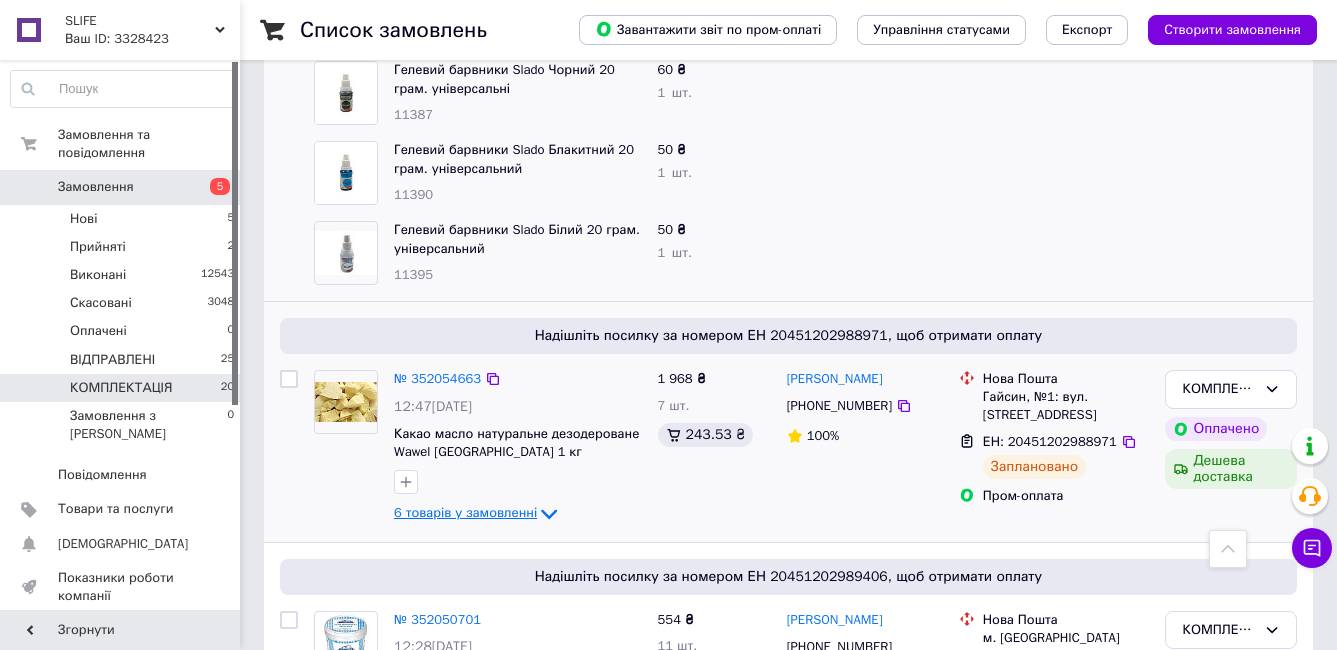click 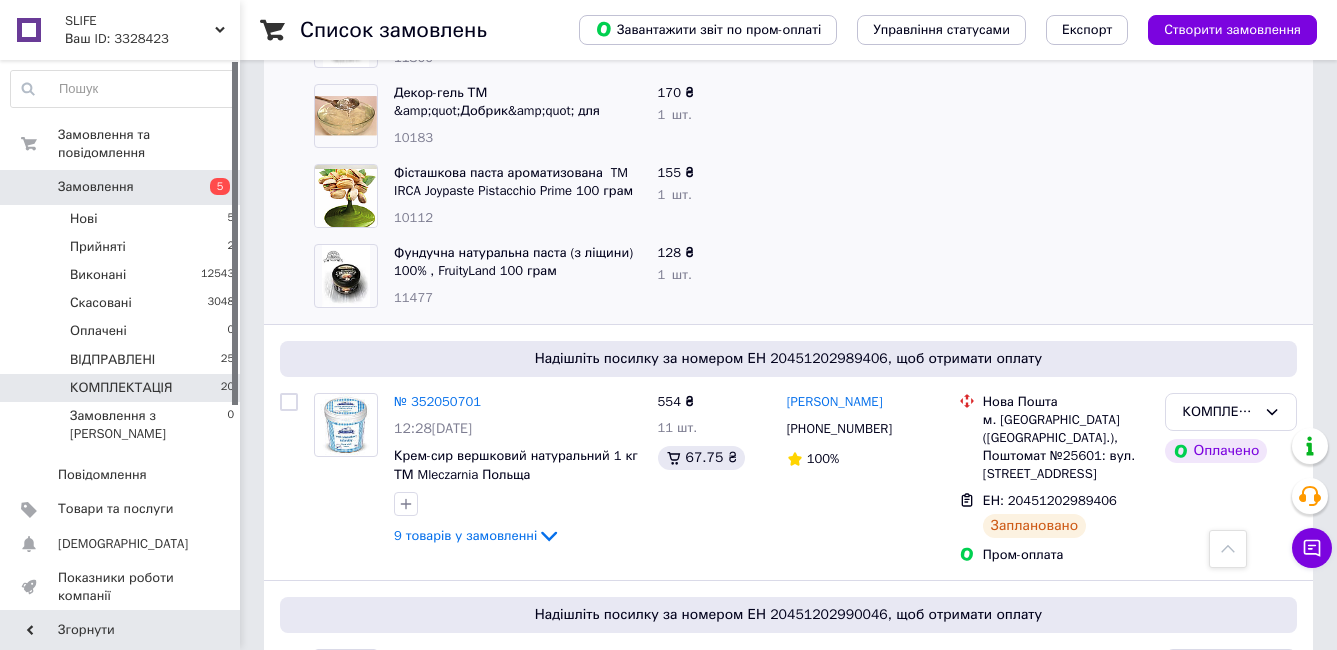 scroll, scrollTop: 4500, scrollLeft: 0, axis: vertical 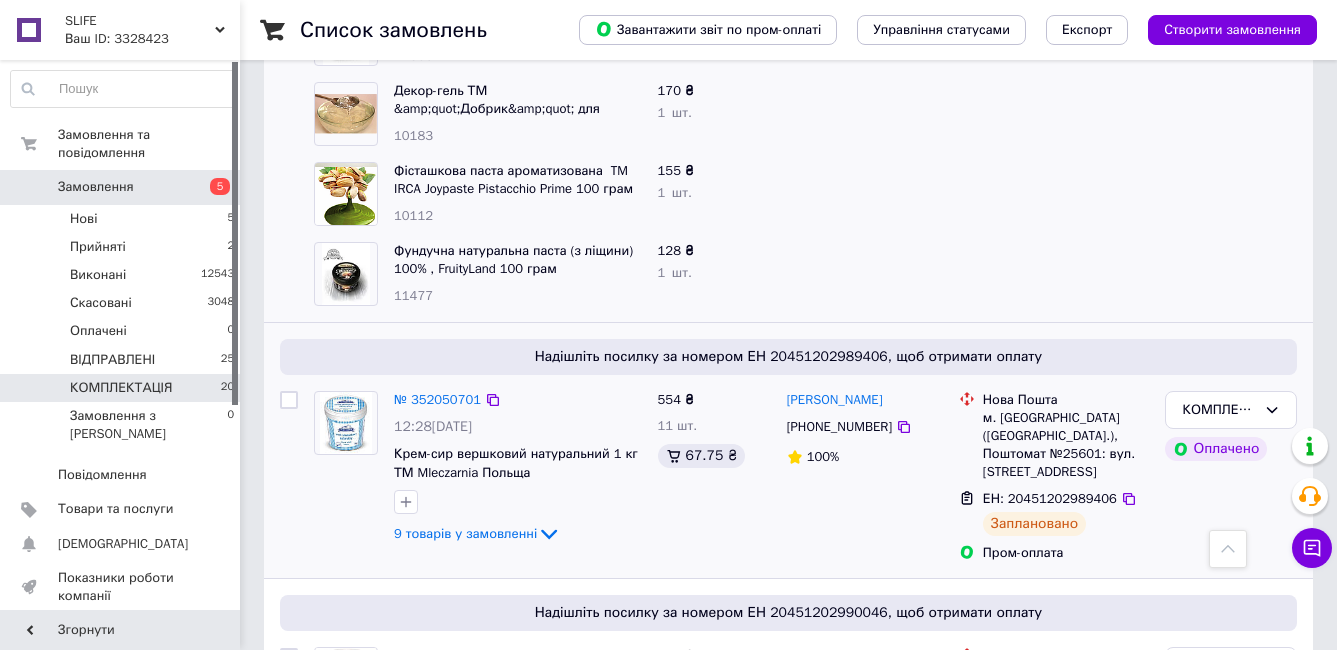 click on "№ 352050701 12:28, 10.07.2025 Крем-сир вершковий натуральний 1 кг ТМ Mleczarnia Польща 9 товарів у замовленні" at bounding box center [518, 469] 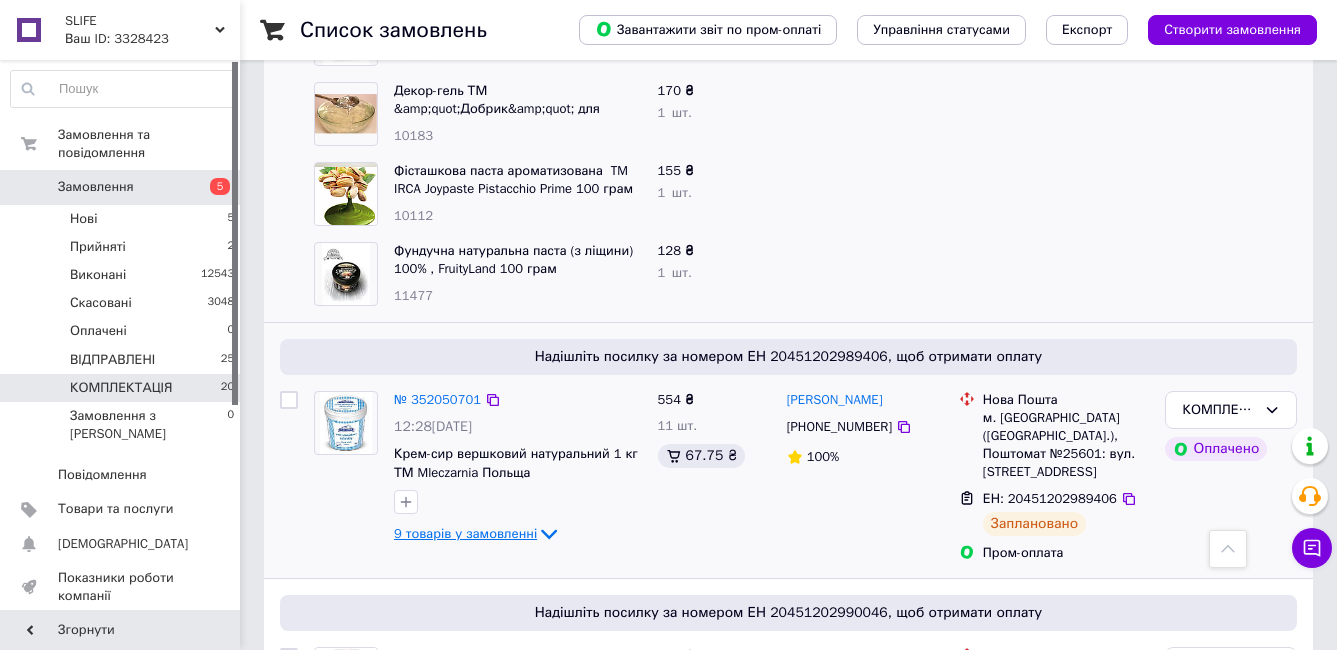 click 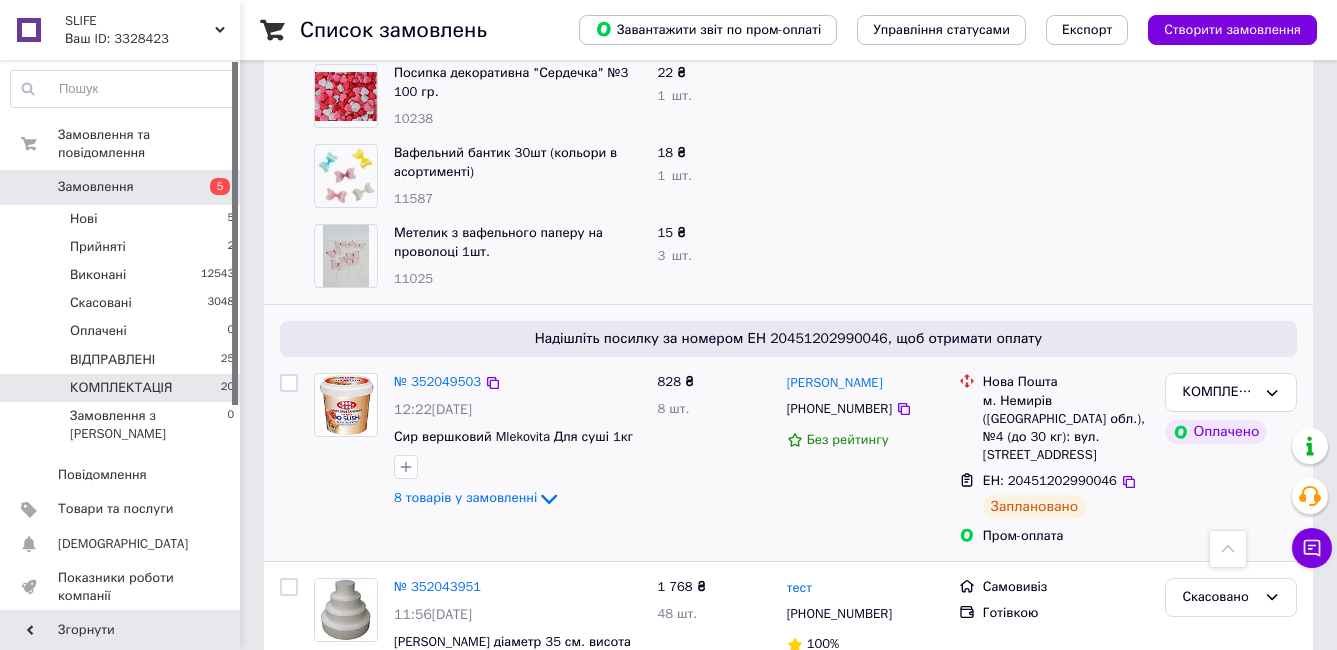 scroll, scrollTop: 5500, scrollLeft: 0, axis: vertical 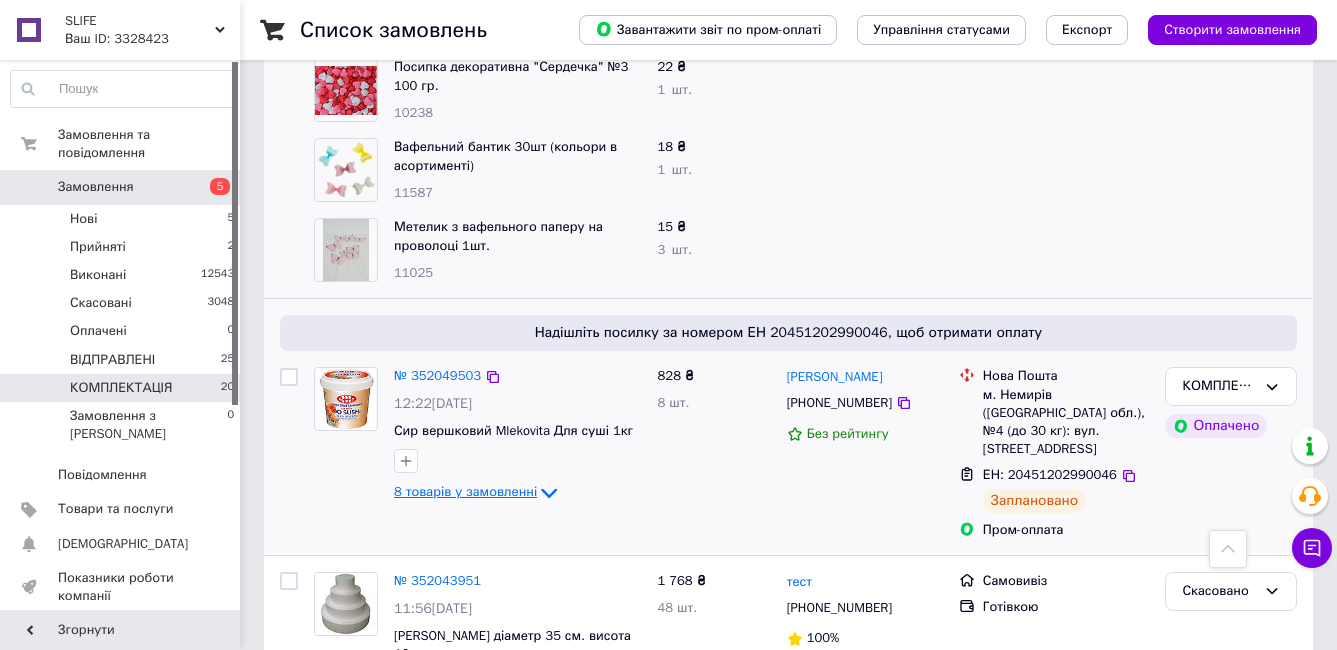 click 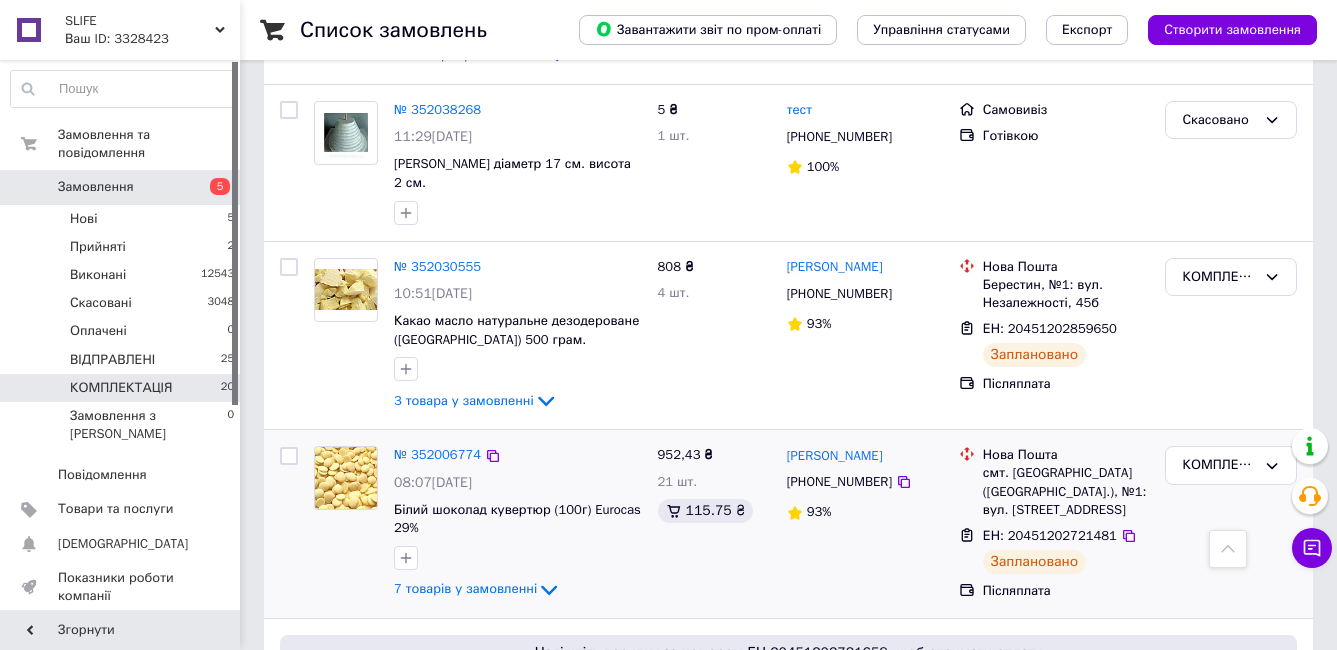 scroll, scrollTop: 6700, scrollLeft: 0, axis: vertical 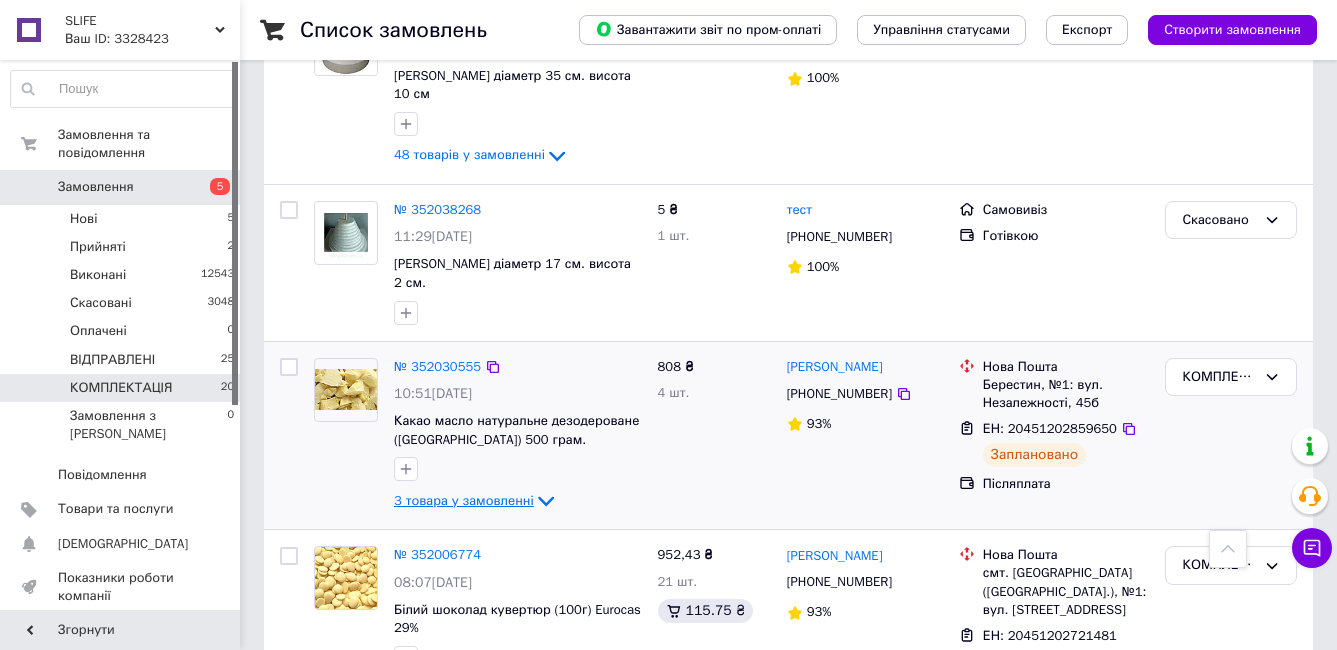 click 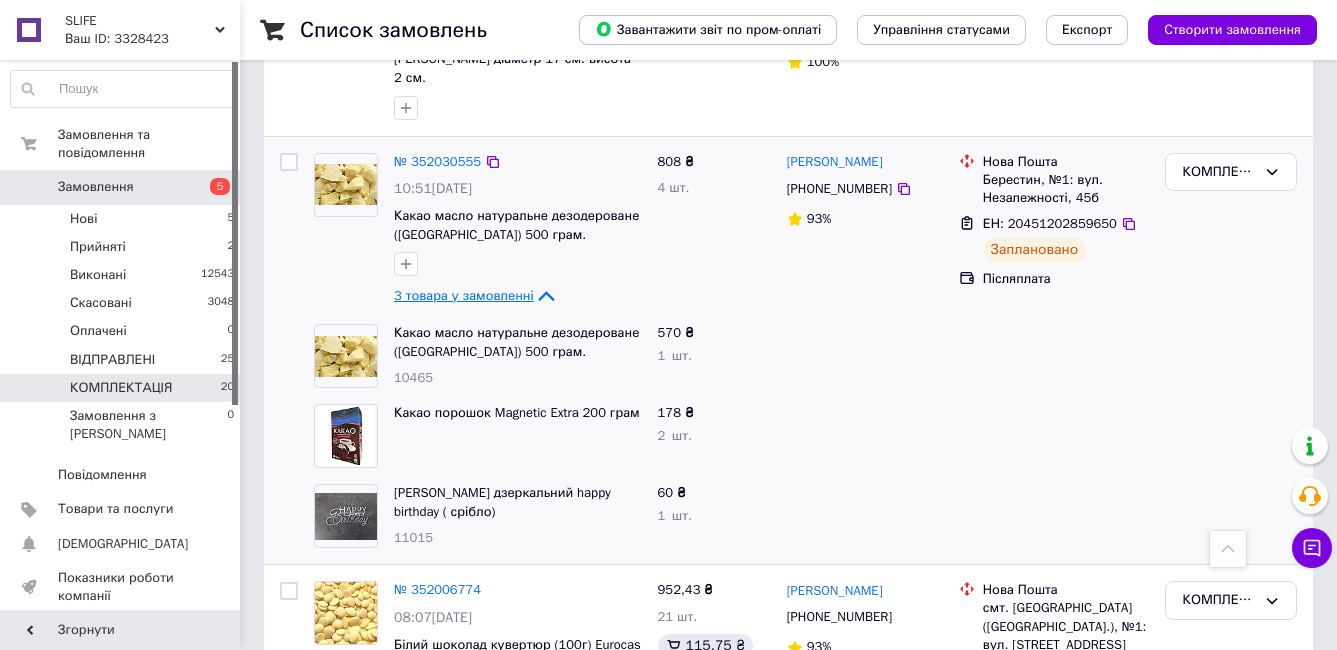 scroll, scrollTop: 7000, scrollLeft: 0, axis: vertical 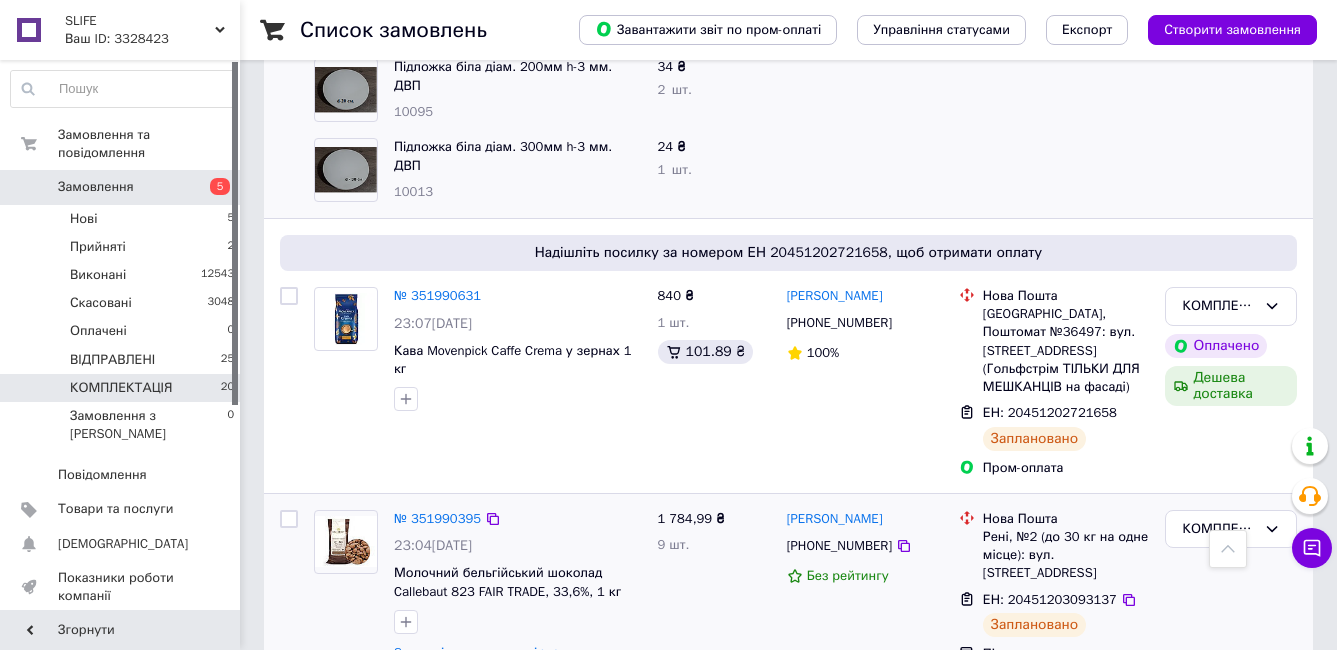 click 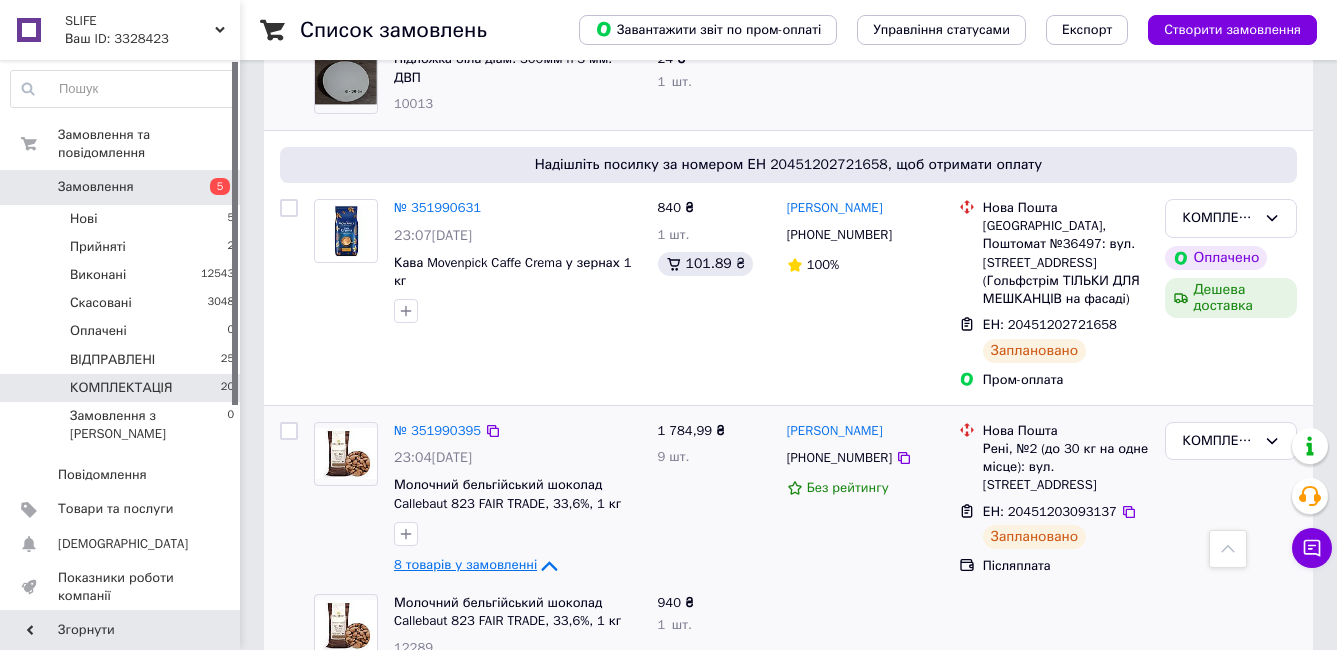 scroll, scrollTop: 8300, scrollLeft: 0, axis: vertical 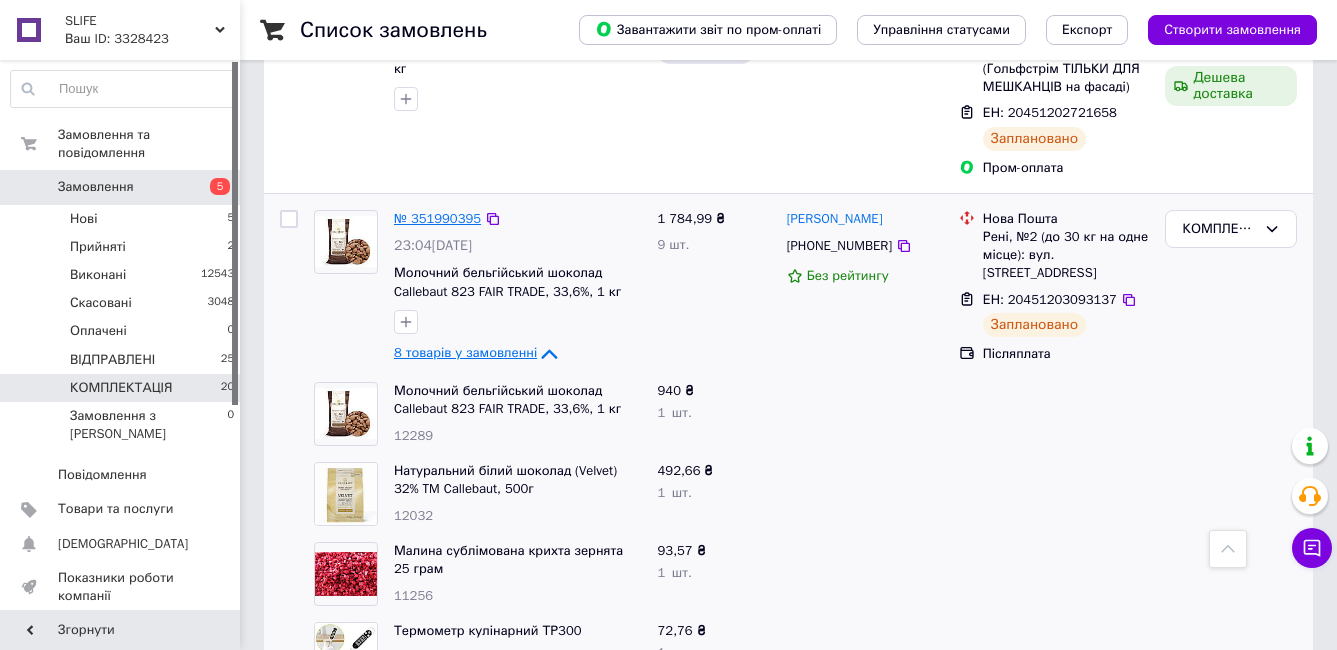 click on "№ 351990395" at bounding box center [437, 218] 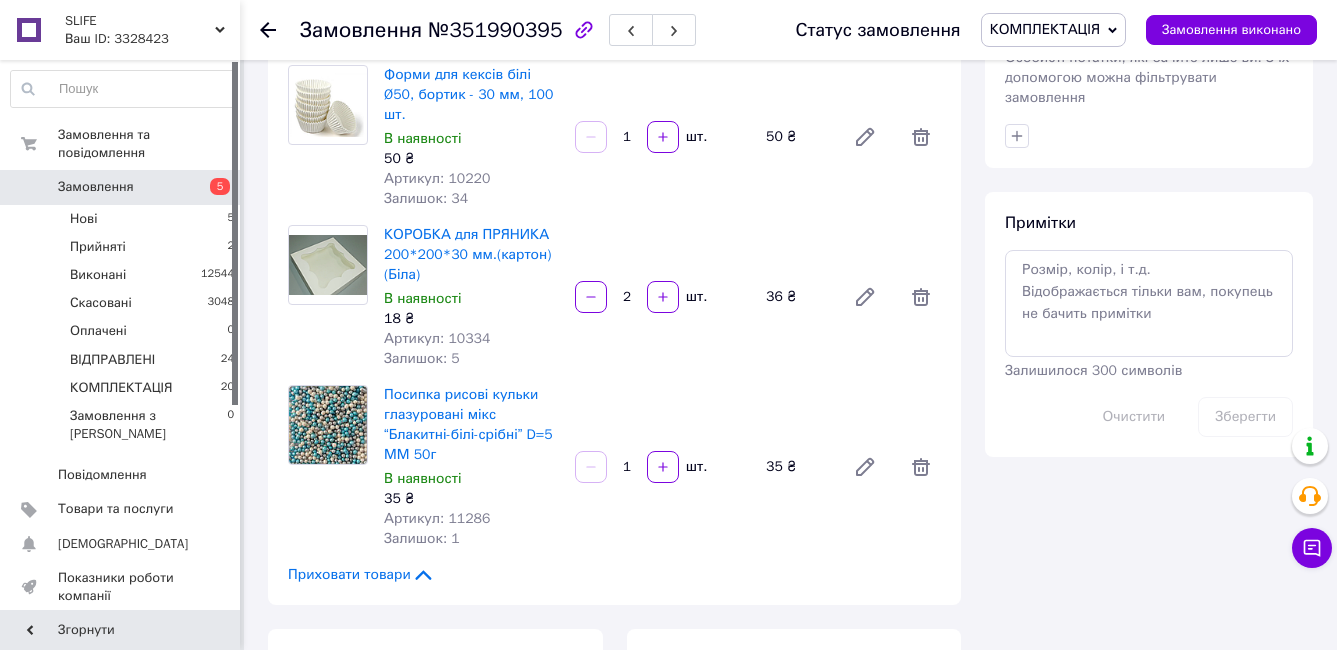 scroll, scrollTop: 607, scrollLeft: 0, axis: vertical 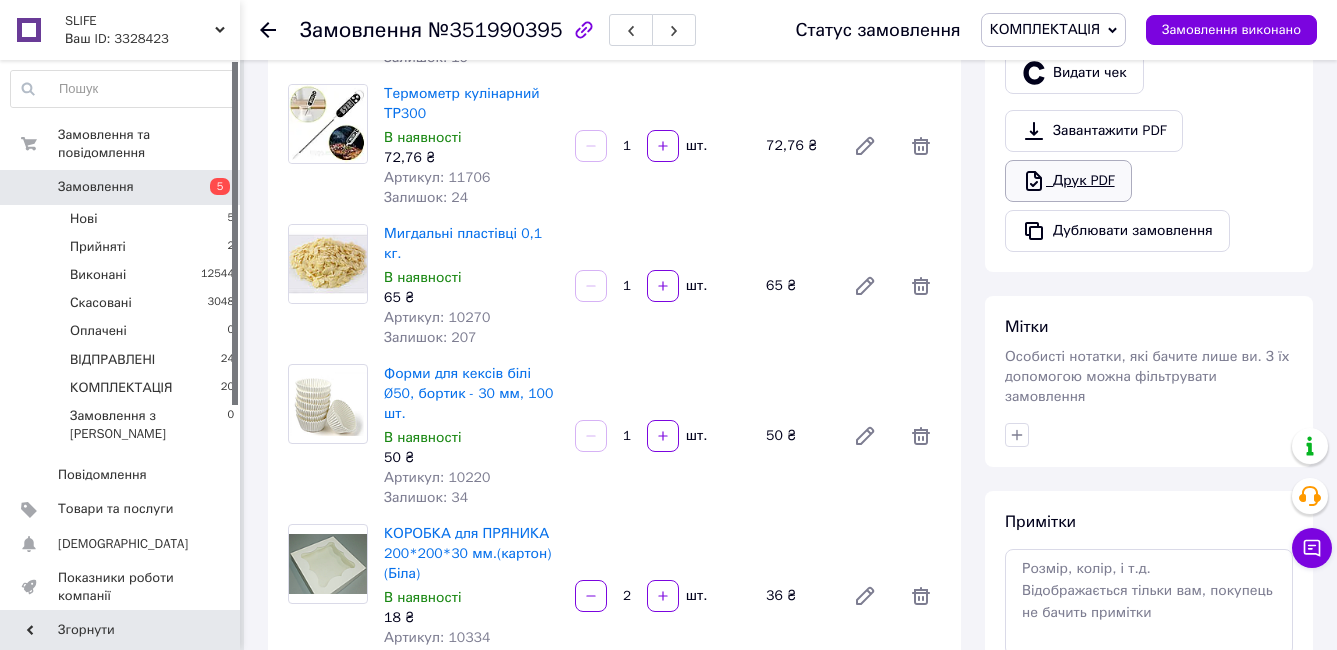 click on "Друк PDF" at bounding box center [1068, 181] 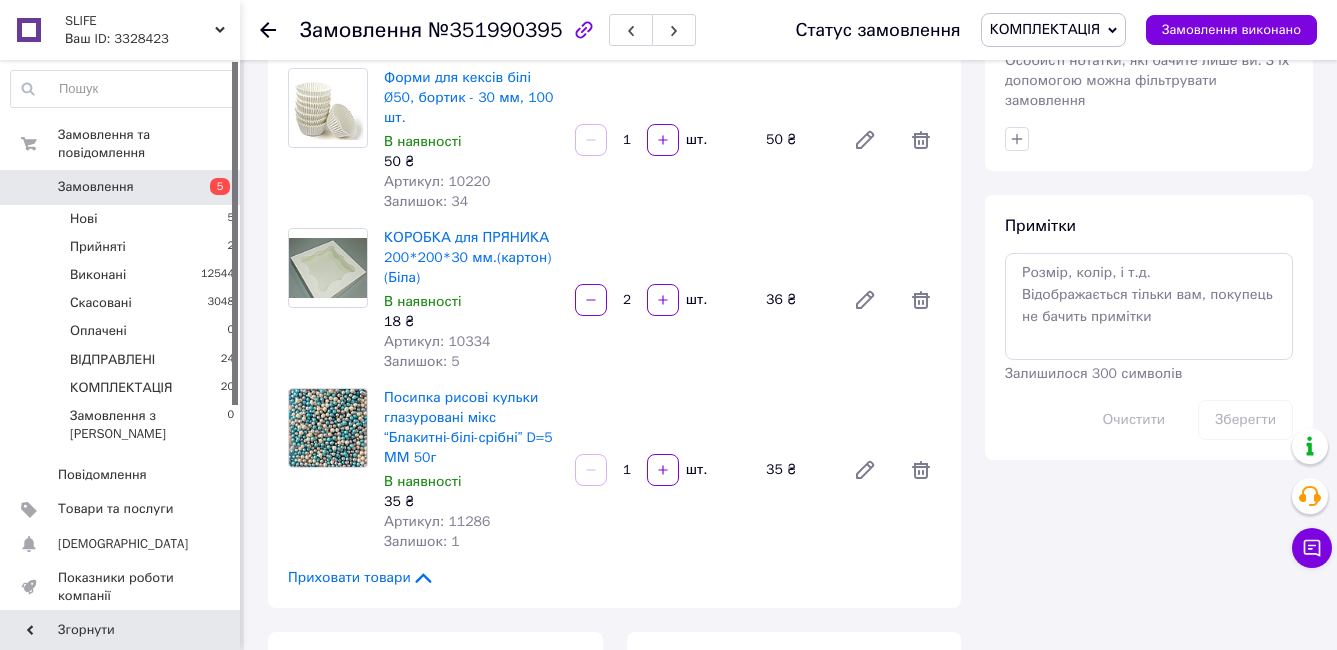 scroll, scrollTop: 907, scrollLeft: 0, axis: vertical 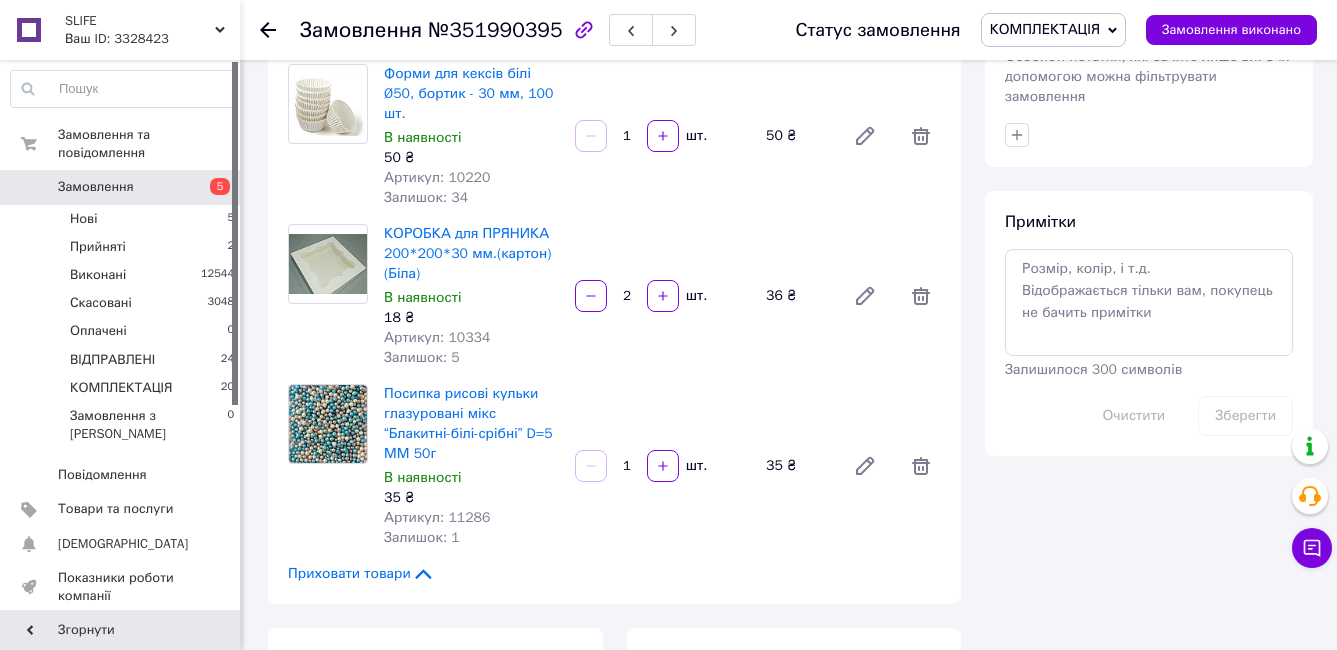 click on "Замовлення" at bounding box center [96, 187] 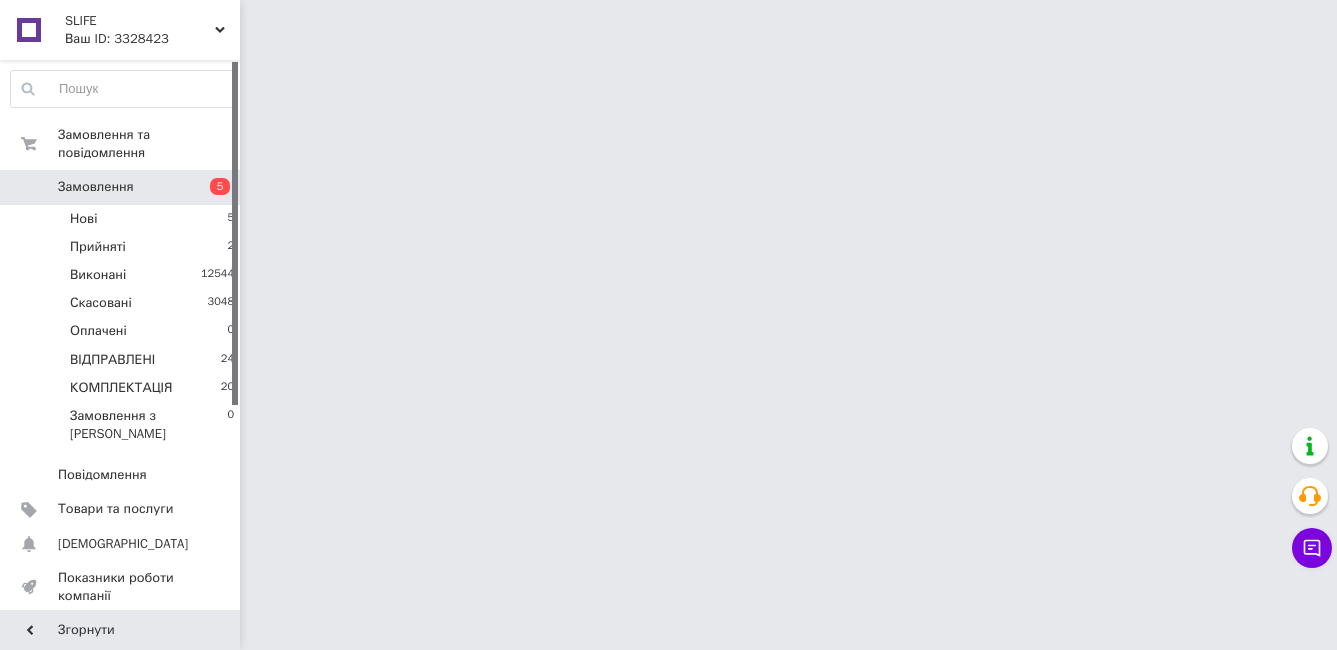 scroll, scrollTop: 0, scrollLeft: 0, axis: both 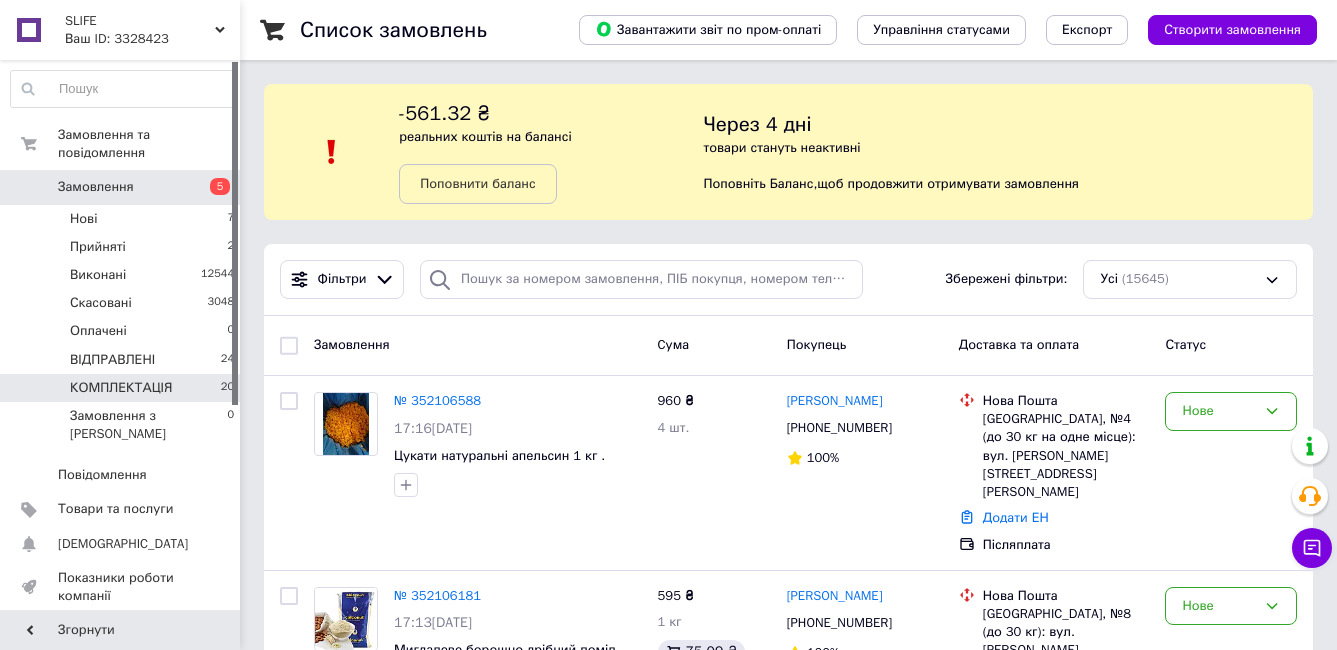 click on "КОМПЛЕКТАЦІЯ 20" at bounding box center [123, 388] 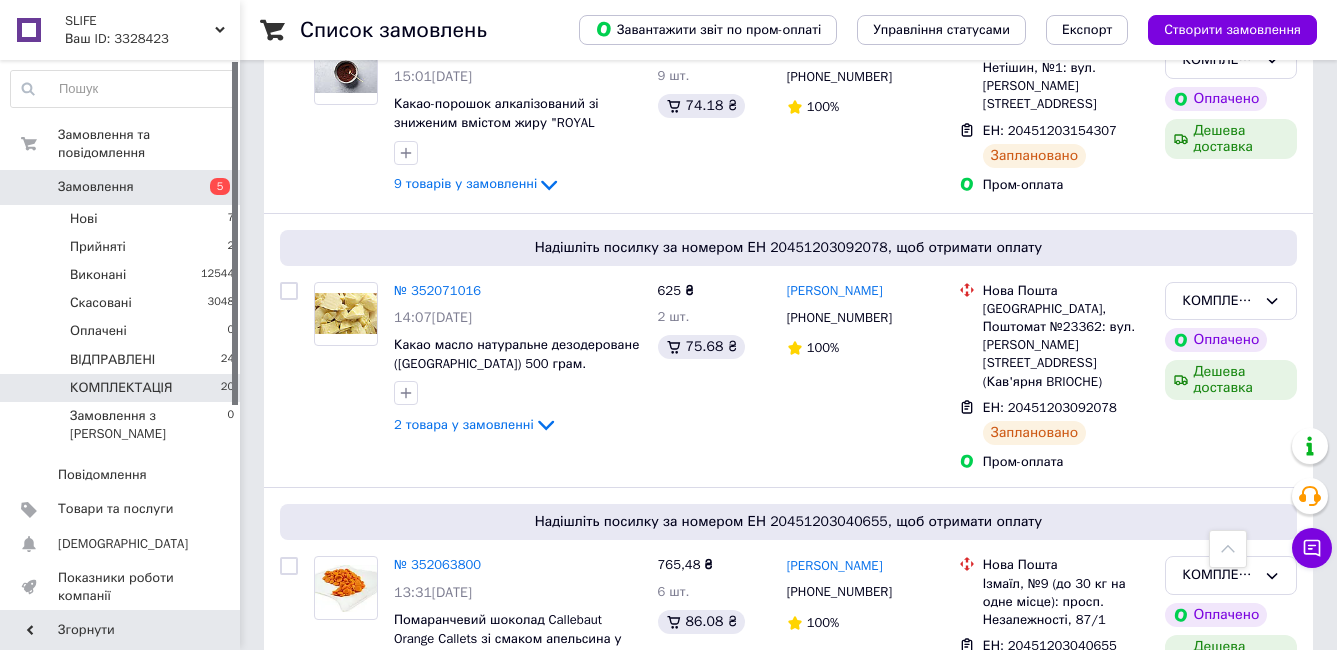 scroll, scrollTop: 700, scrollLeft: 0, axis: vertical 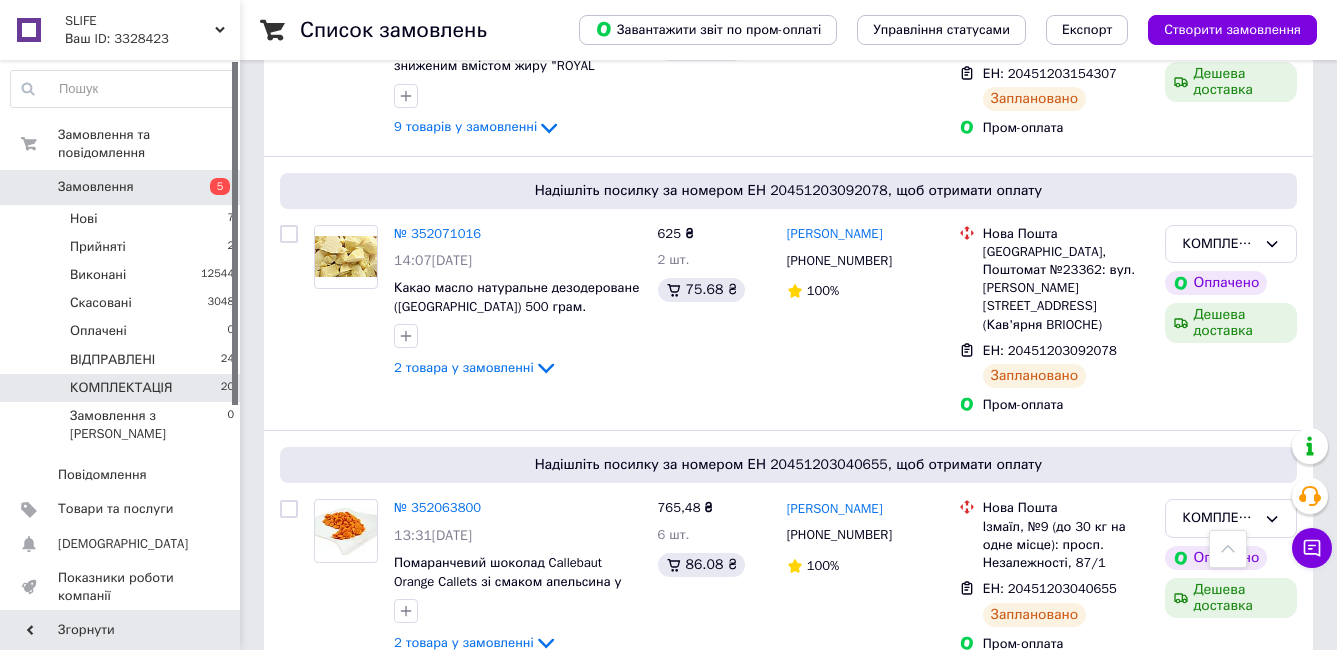 click on "Замовлення" at bounding box center (121, 187) 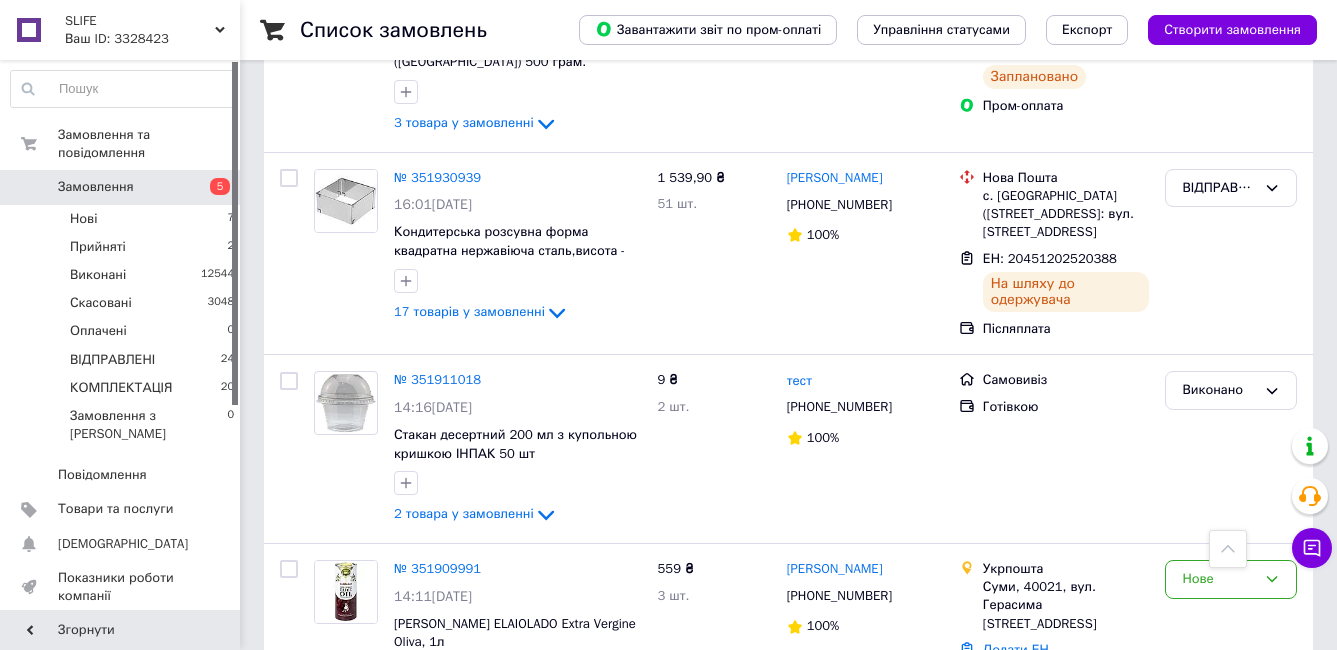scroll, scrollTop: 5500, scrollLeft: 0, axis: vertical 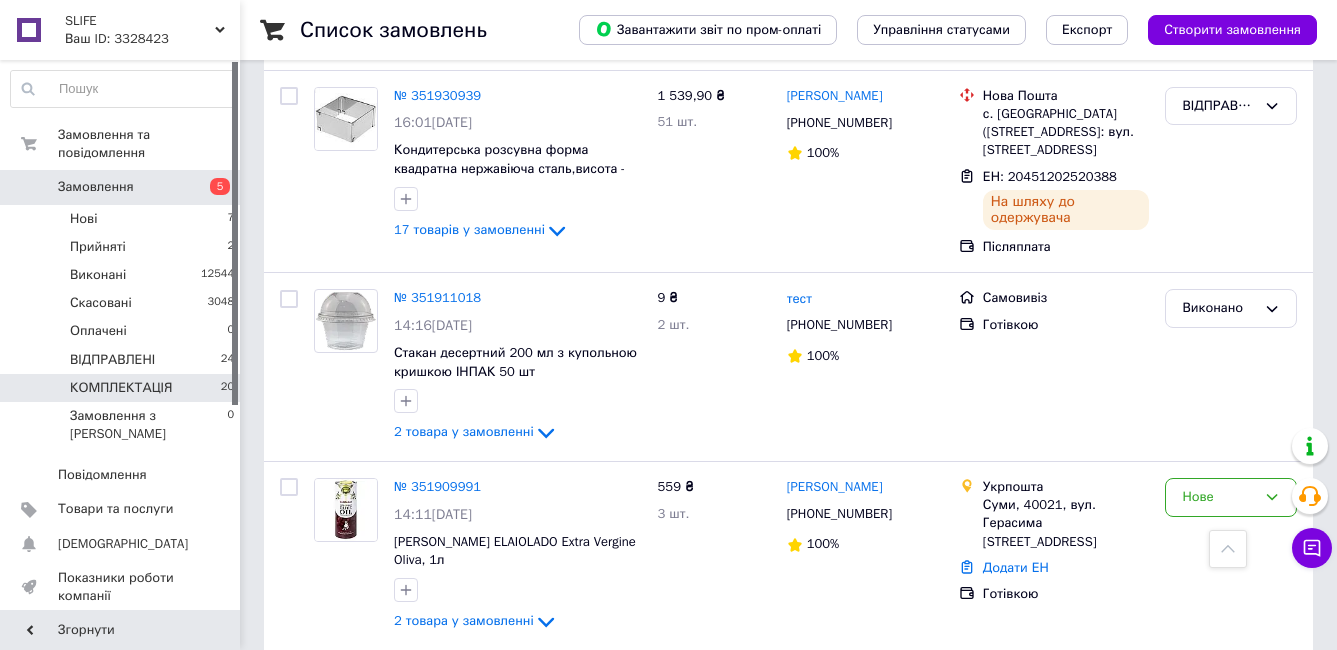 click on "КОМПЛЕКТАЦІЯ" at bounding box center [121, 388] 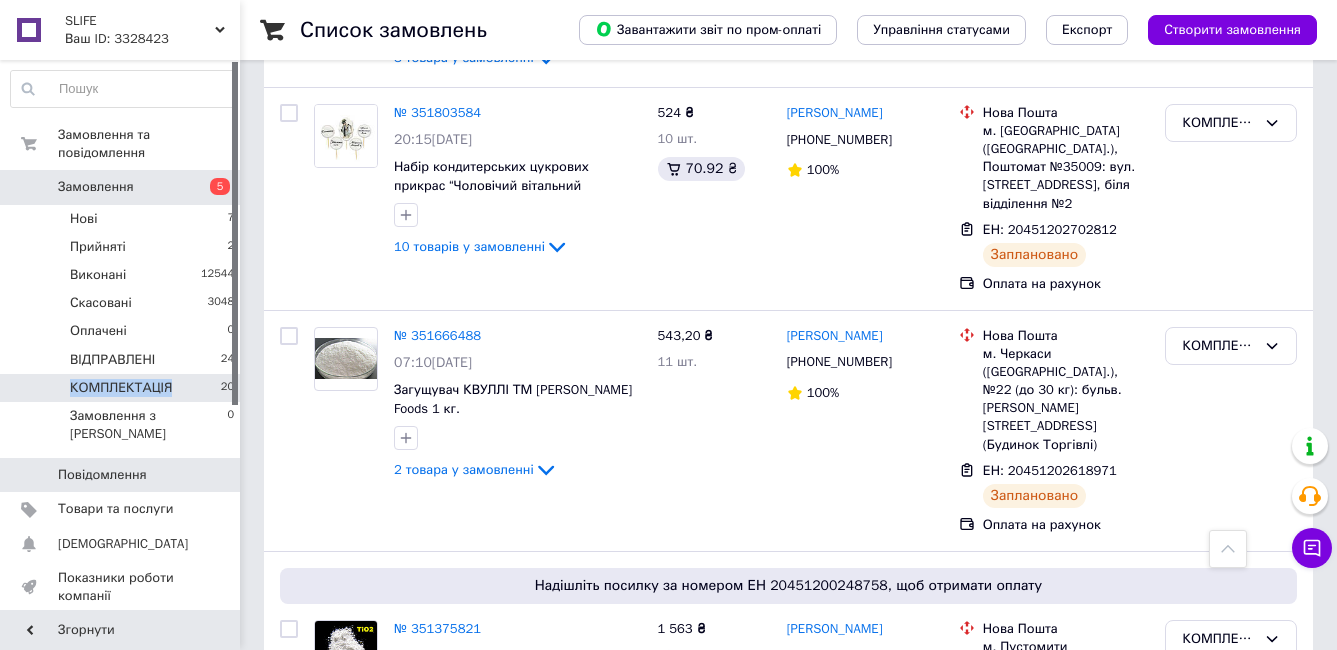 scroll, scrollTop: 4186, scrollLeft: 0, axis: vertical 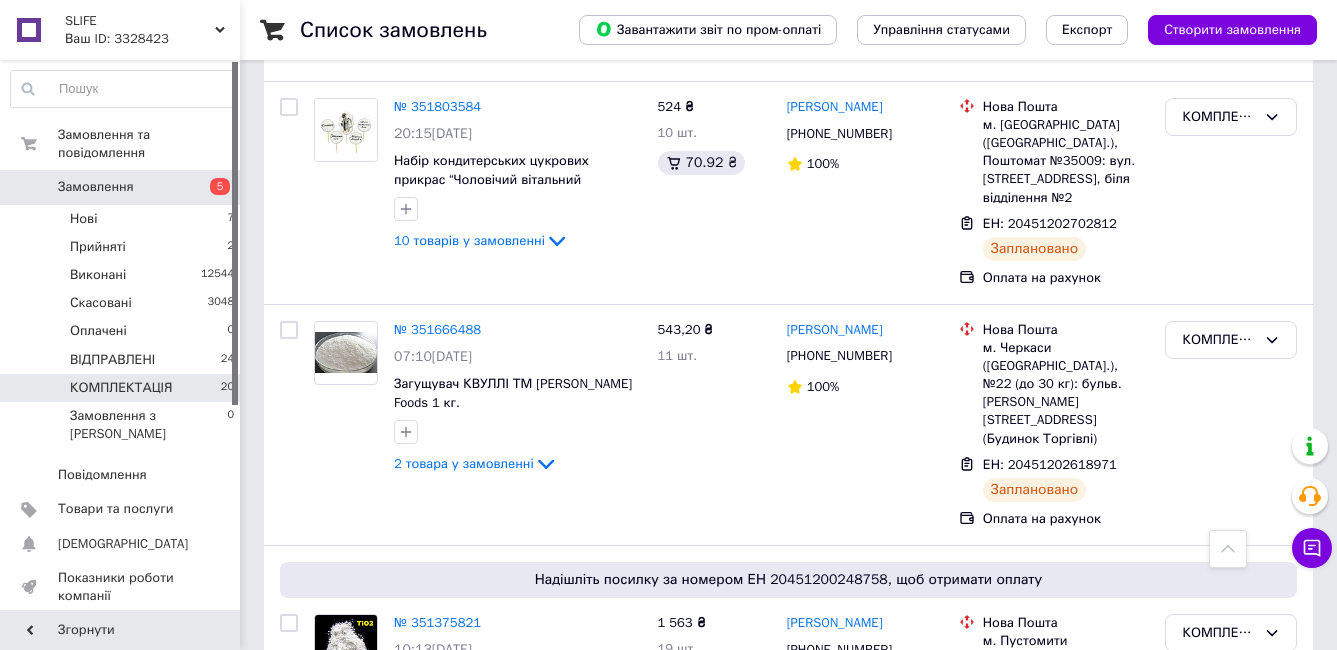 click on "Список замовлень   Завантажити звіт по пром-оплаті Управління статусами Експорт Створити замовлення -561.32 ₴ реальних коштів на балансі Поповнити баланс Через 4 дні товари стануть неактивні Поповніть Баланс ,  щоб продовжити отримувати замовлення 1 Фільтри Збережені фільтри: Не обрано Статус: КОМПЛЕКТАЦІЯ Cкинути все Зберегти фільтр Замовлення Cума Покупець Доставка та оплата Статус № 352090081 15:44, 10.07.2025 Кава в зернах Lavazza Qualita Oro 1 кг 727,59 ₴ 1 шт. 88.26 ₴ Володимир Агафонов +380961045203 100% Магазини Rozetka Івано-Франківськ, Євгена Коновальця, 149 ЕН: PRM-918097750 Заплановано 100%" at bounding box center (788, -1681) 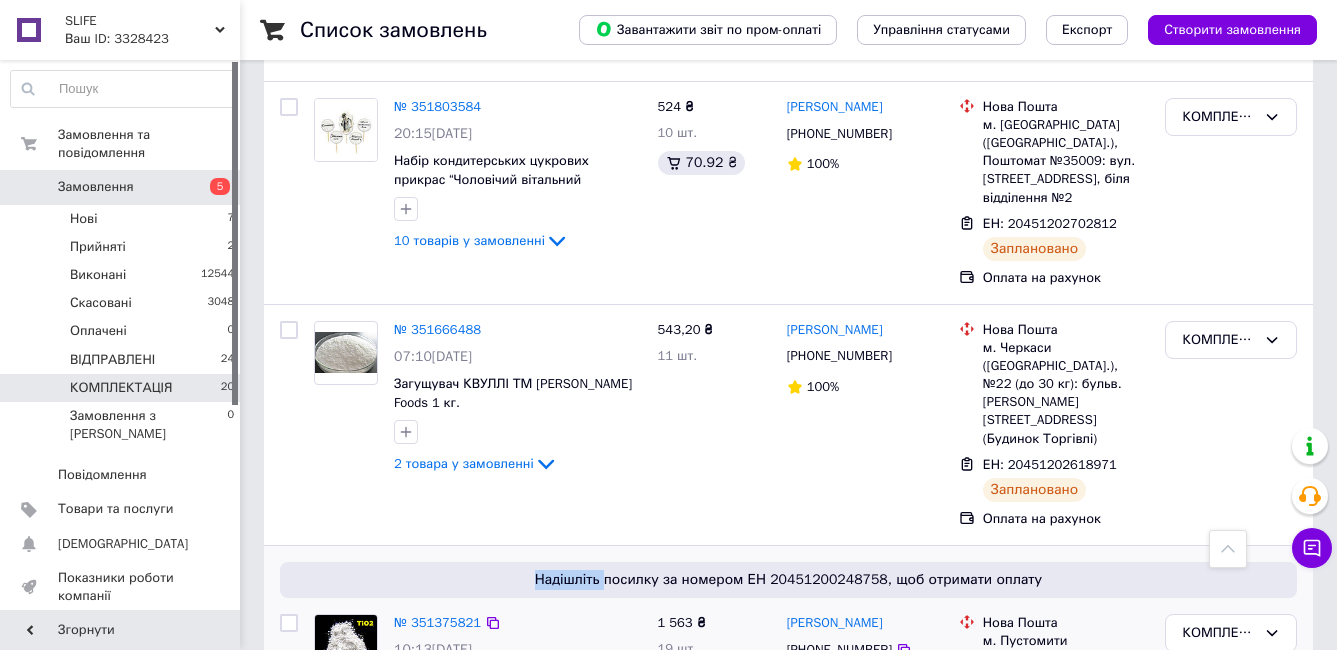 click on "10 товарів у замовленні" at bounding box center [469, 756] 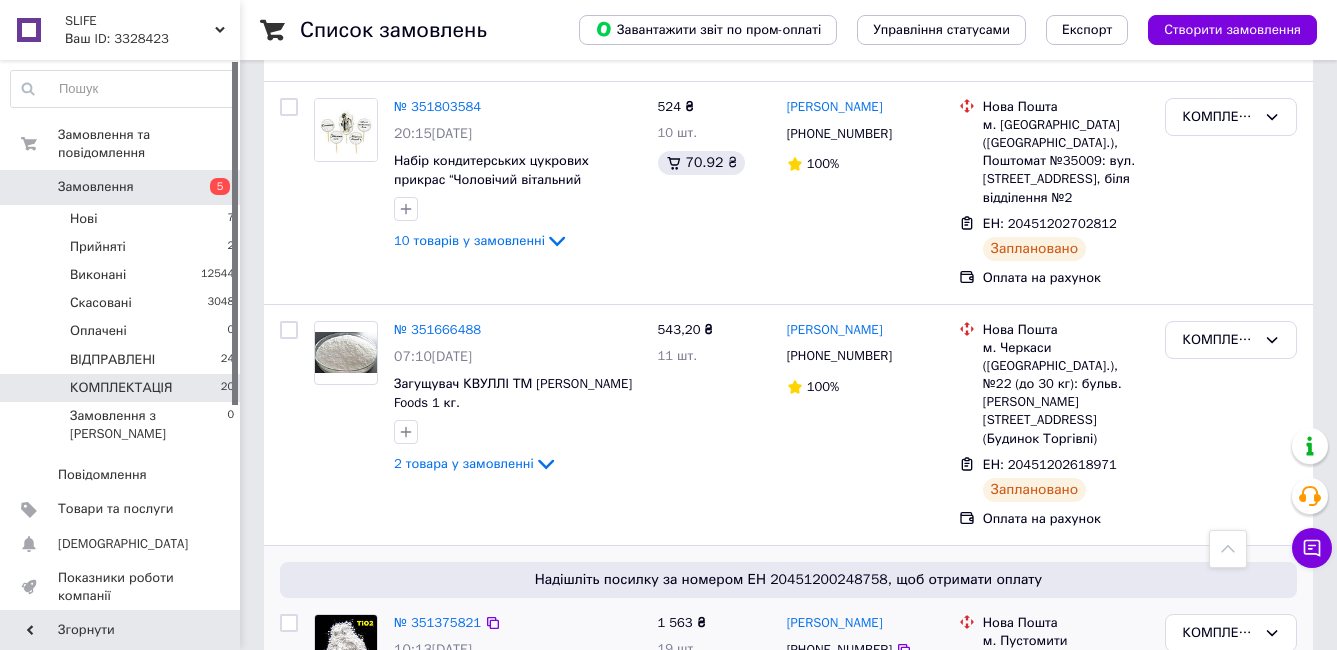 click on "10 товарів у замовленні" at bounding box center (469, 756) 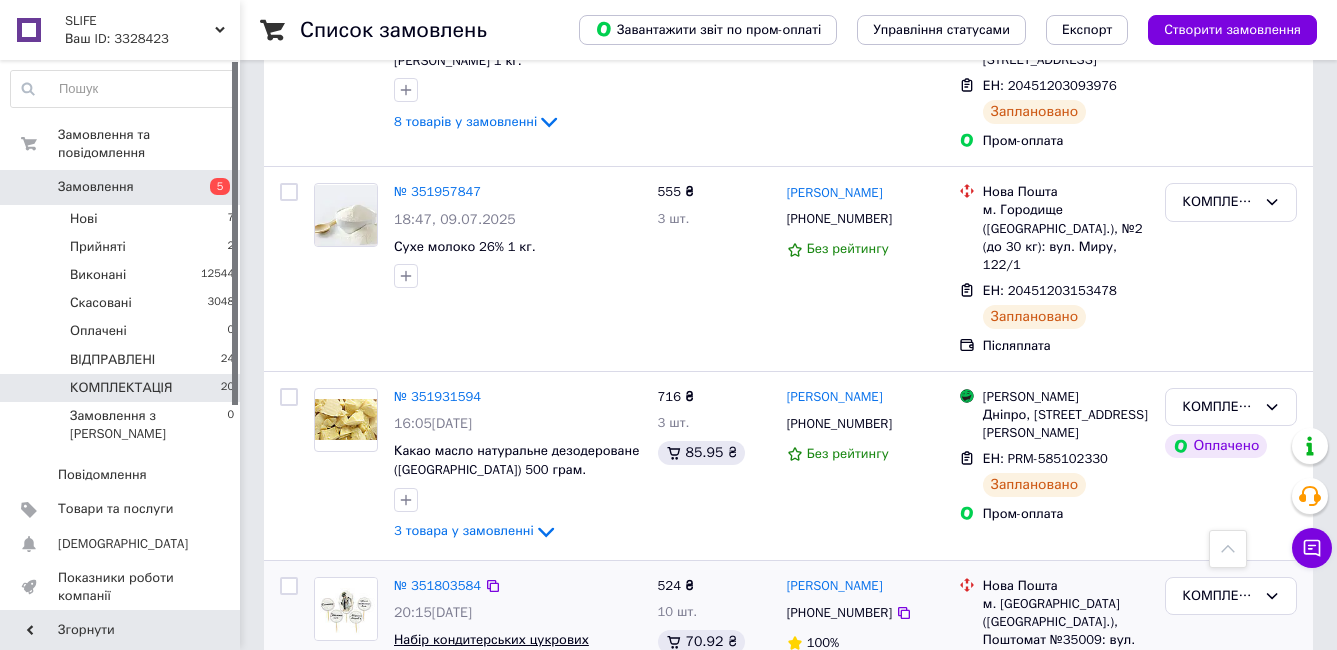scroll, scrollTop: 3686, scrollLeft: 0, axis: vertical 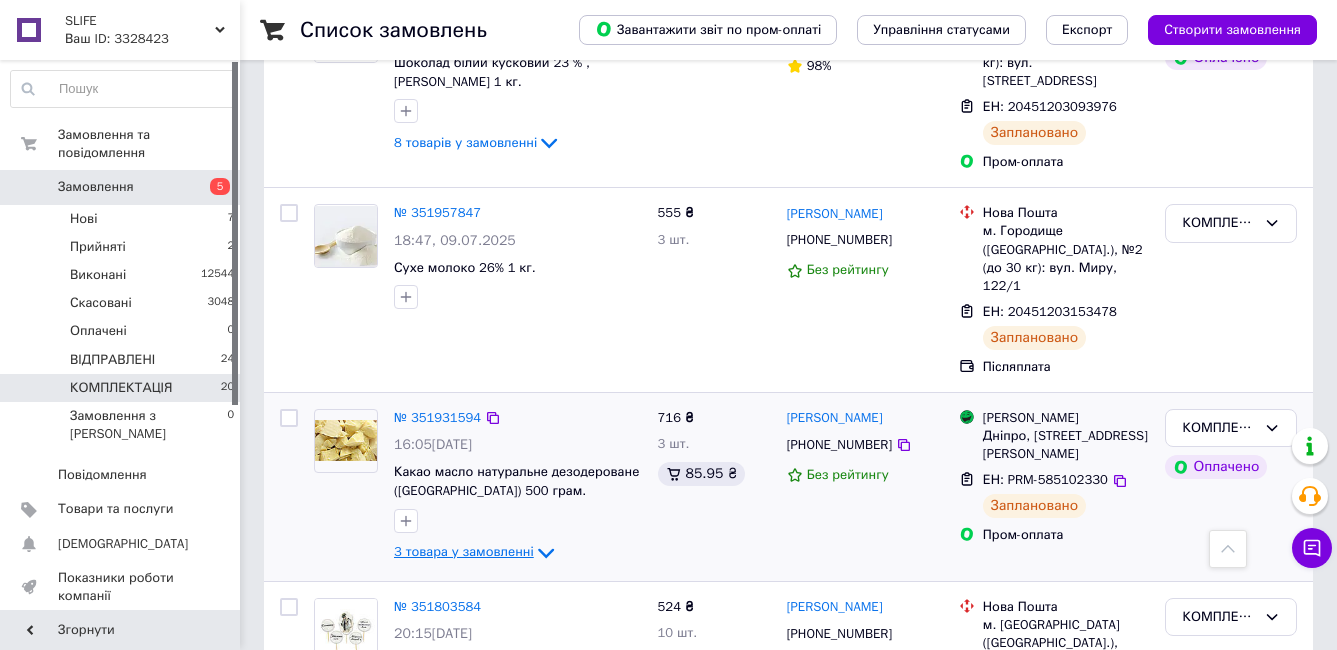 click on "3 товара у замовленні" at bounding box center (464, 551) 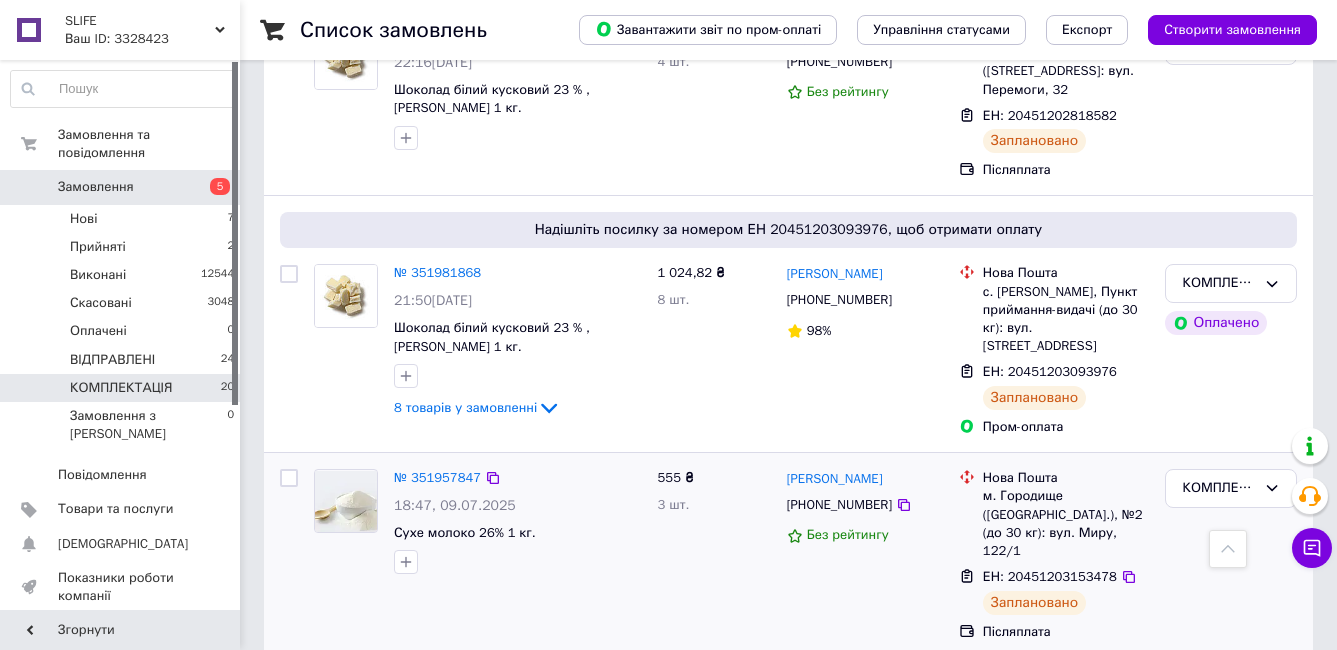 scroll, scrollTop: 3386, scrollLeft: 0, axis: vertical 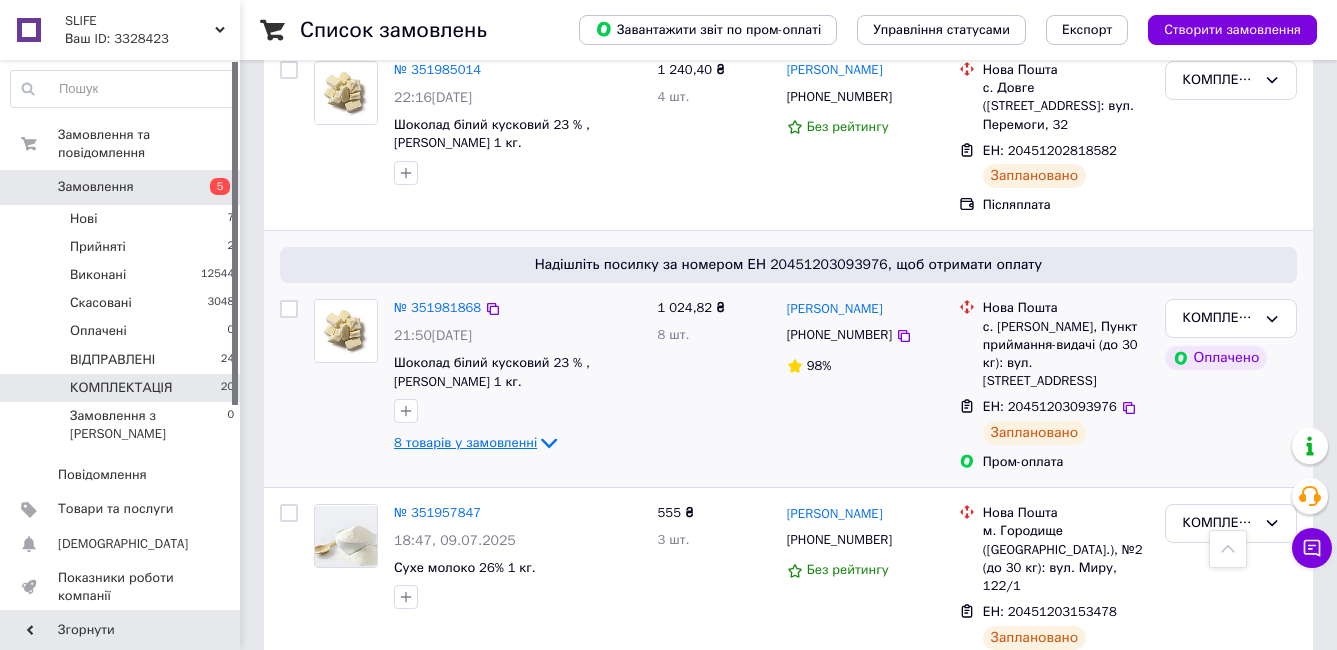 click 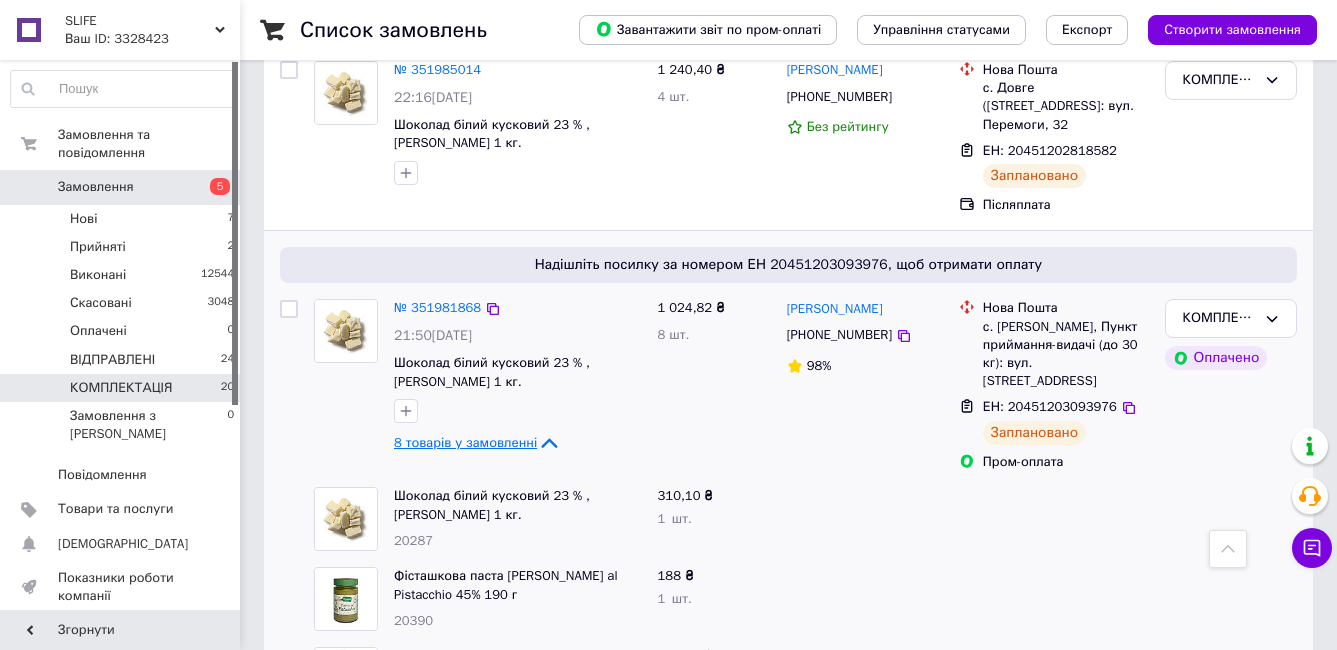 click at bounding box center [1054, 679] 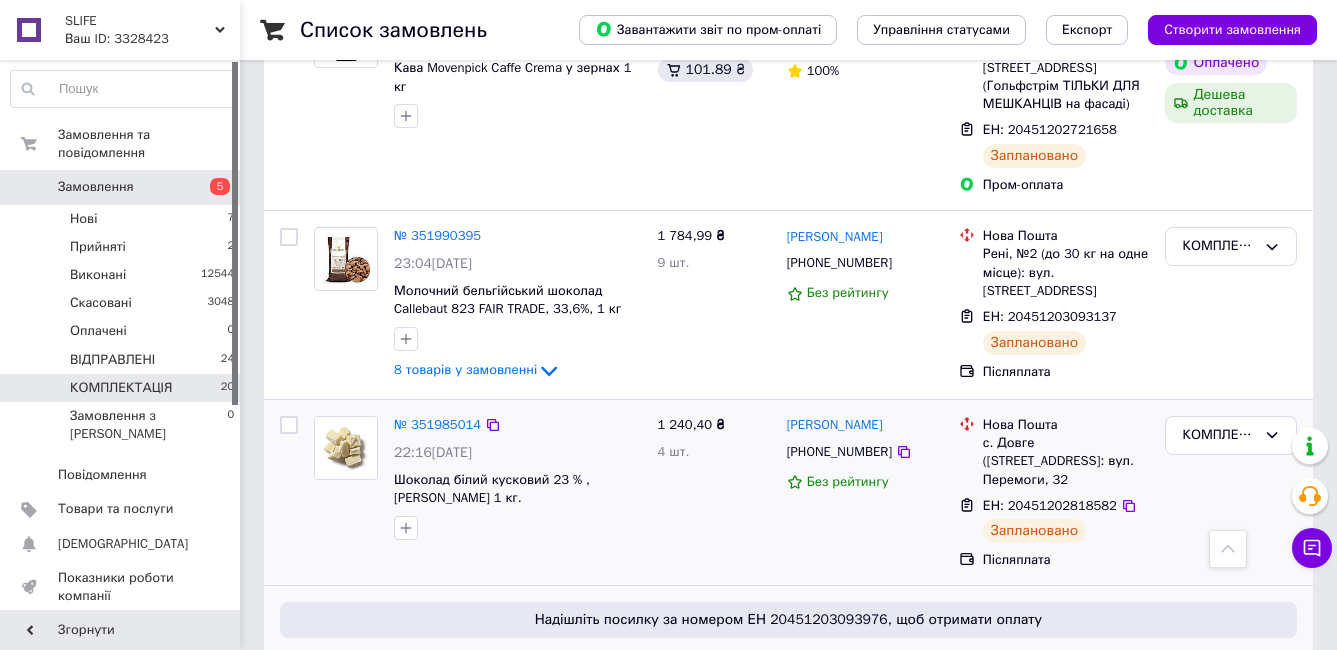 scroll, scrollTop: 2986, scrollLeft: 0, axis: vertical 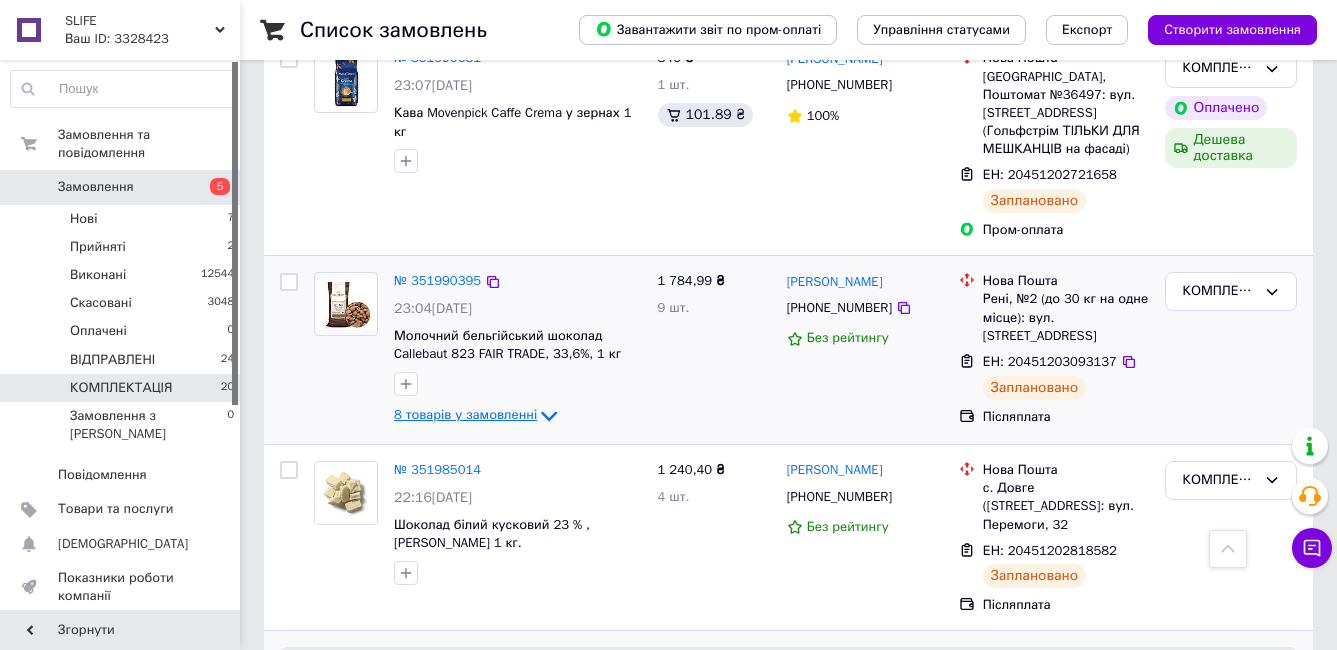 click on "8 товарів у замовленні" at bounding box center [465, 415] 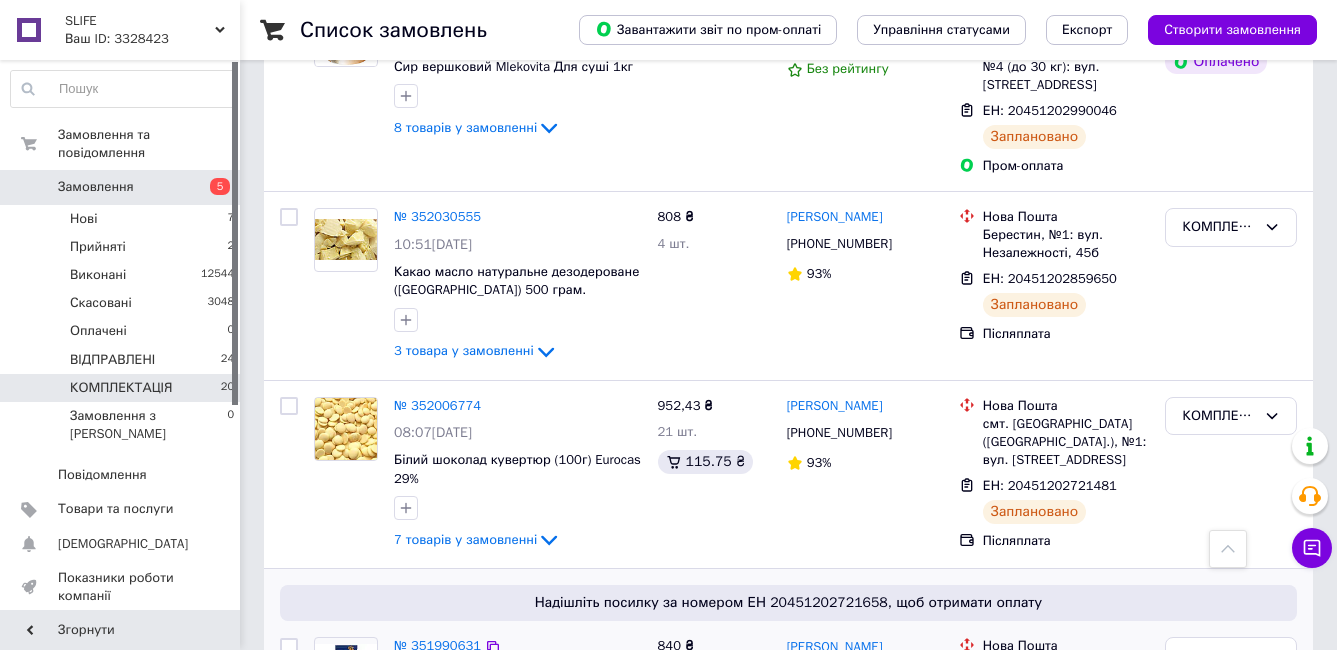 scroll, scrollTop: 2386, scrollLeft: 0, axis: vertical 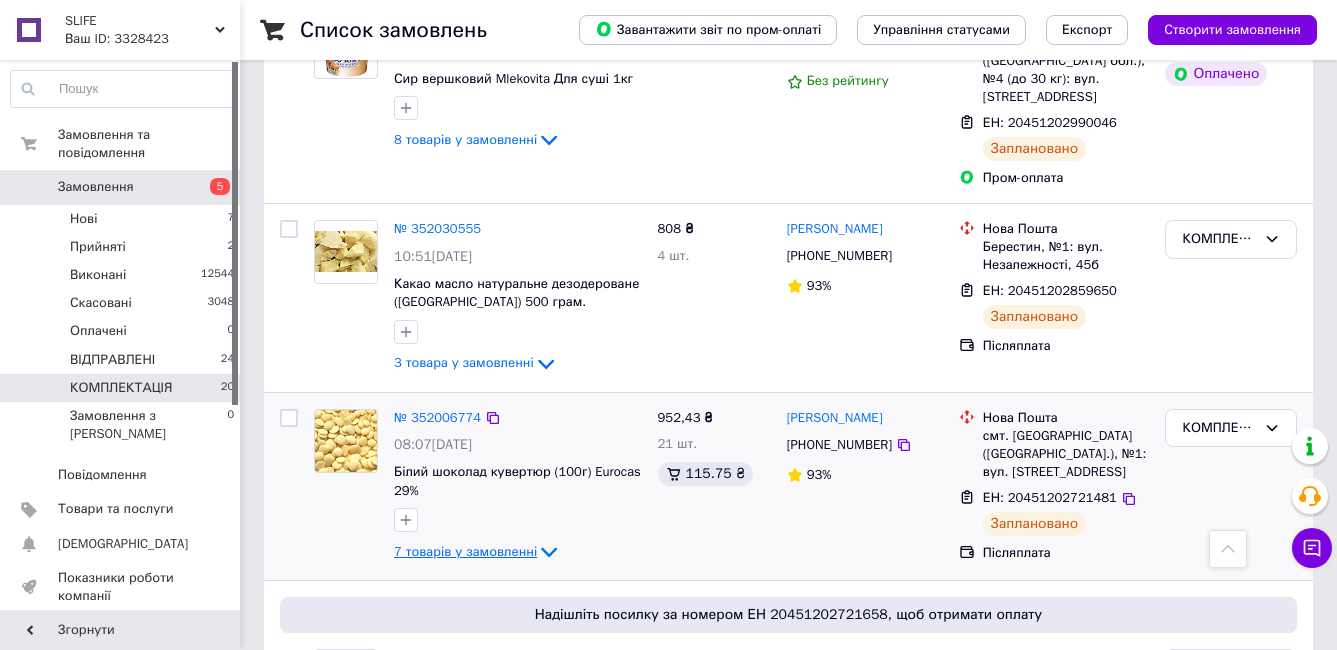 click on "7 товарів у замовленні" at bounding box center (465, 551) 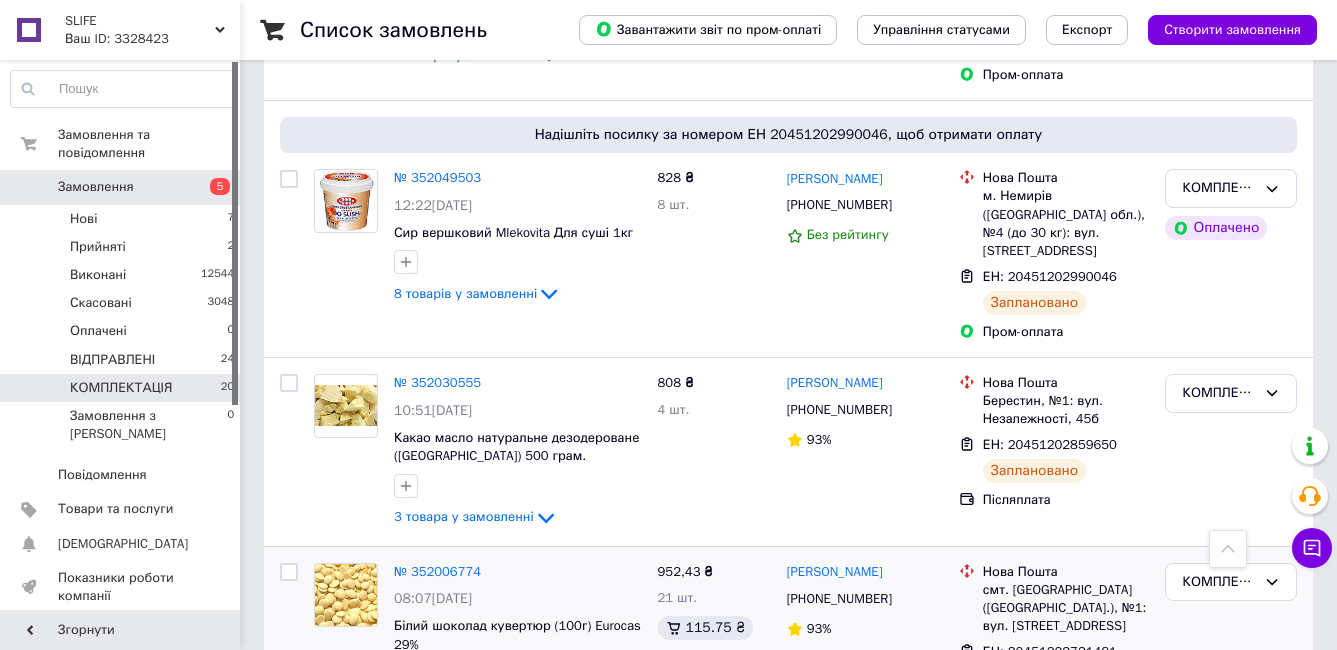 scroll, scrollTop: 2186, scrollLeft: 0, axis: vertical 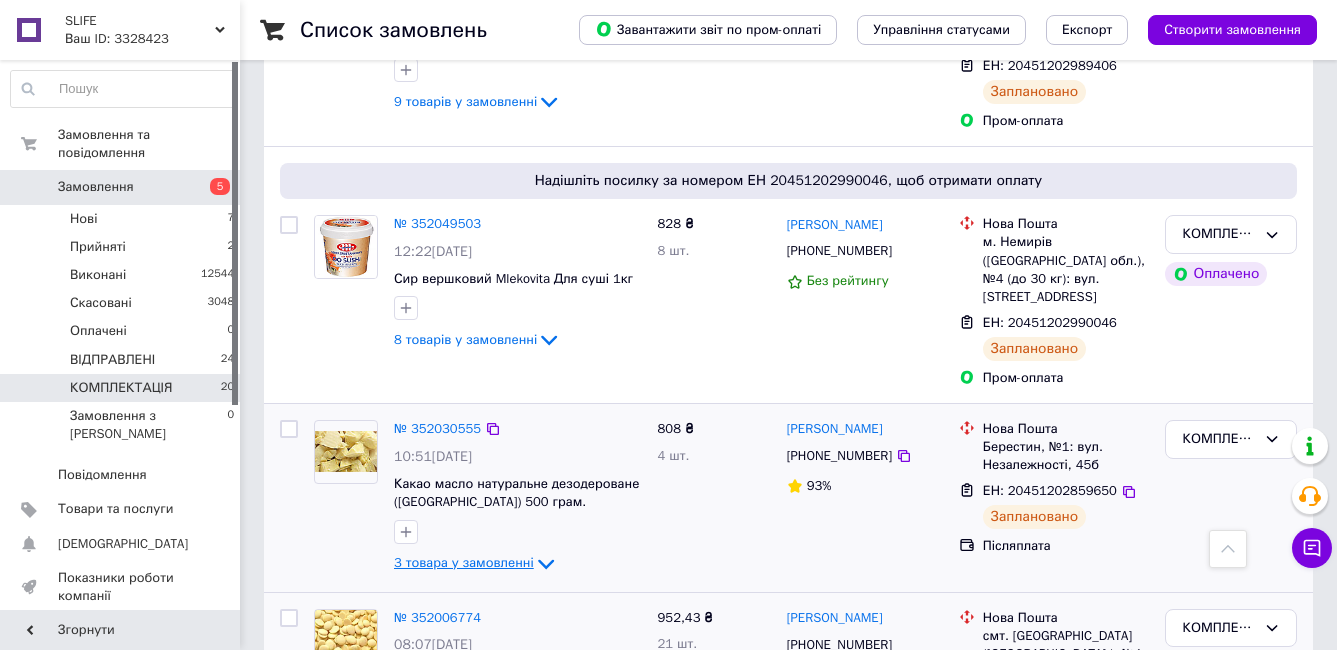 click on "3 товара у замовленні" at bounding box center (464, 562) 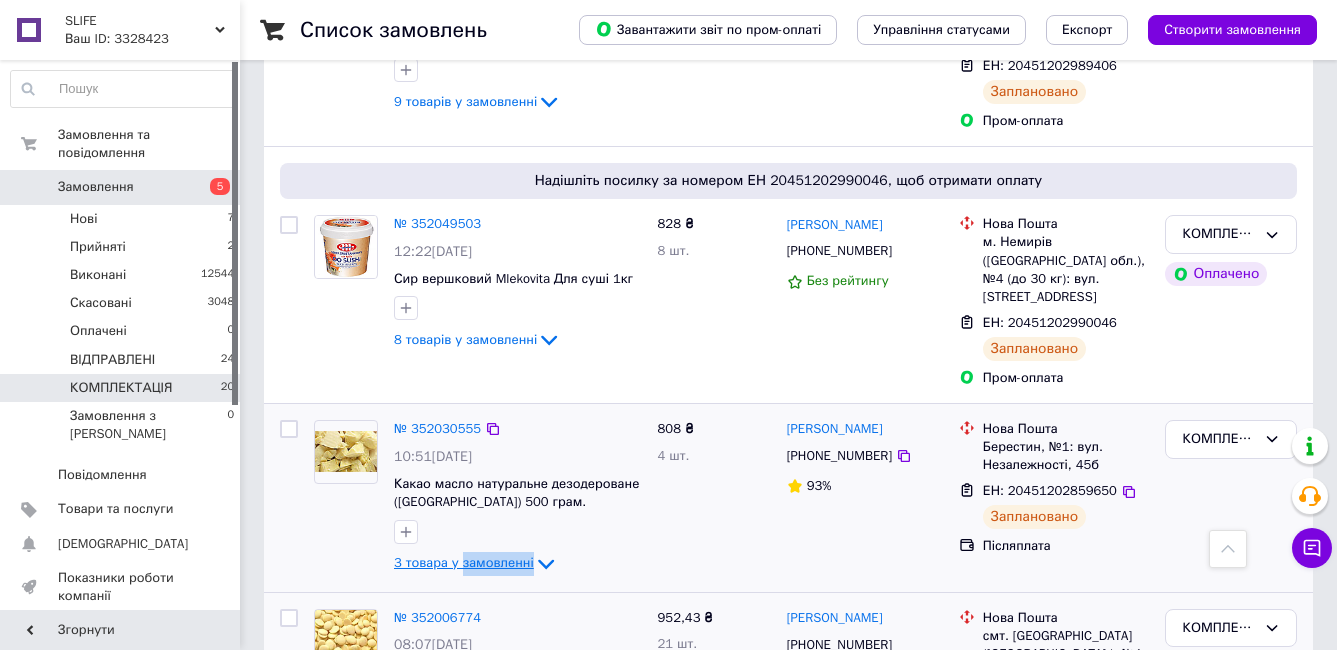 drag, startPoint x: 486, startPoint y: 489, endPoint x: 428, endPoint y: 488, distance: 58.00862 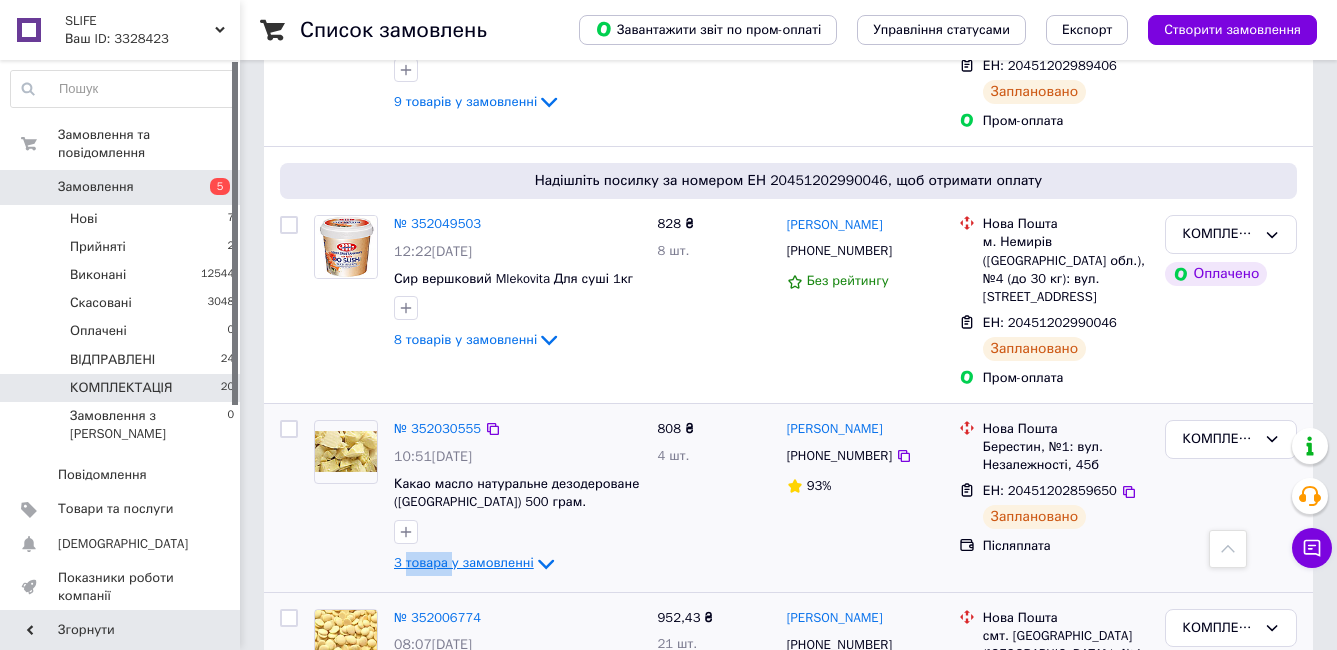 click on "3 товара у замовленні" at bounding box center [464, 562] 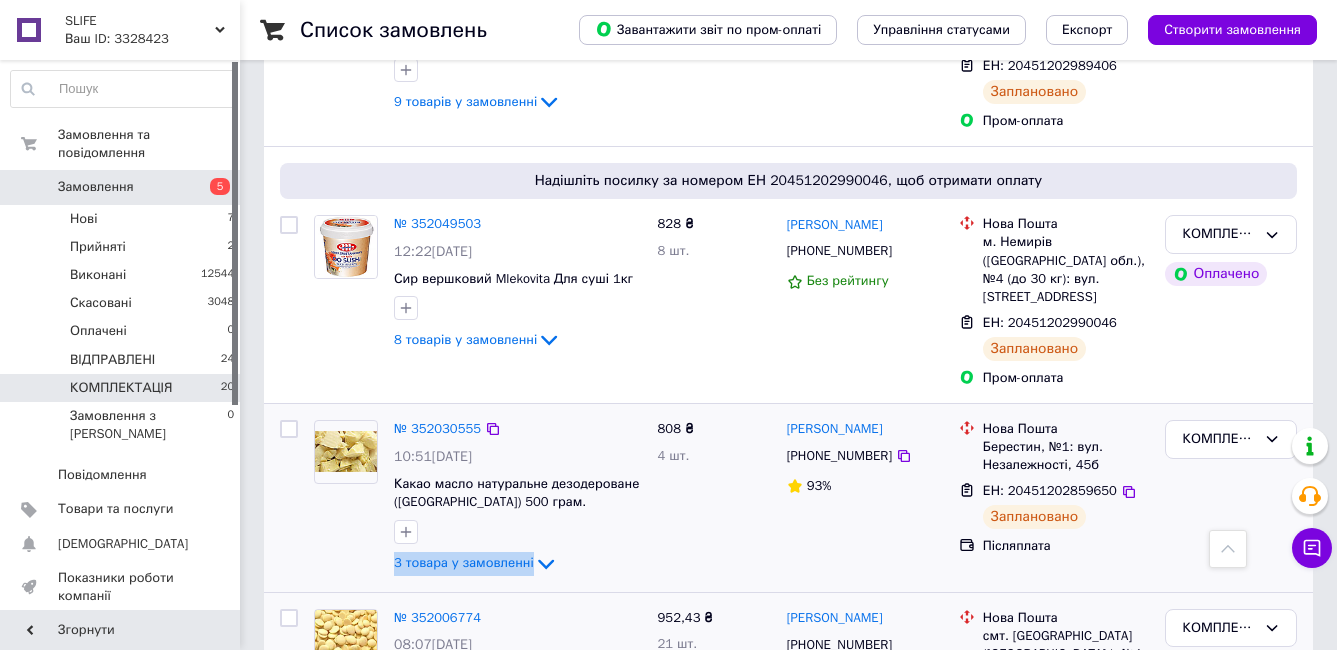 drag, startPoint x: 428, startPoint y: 488, endPoint x: 639, endPoint y: 463, distance: 212.47588 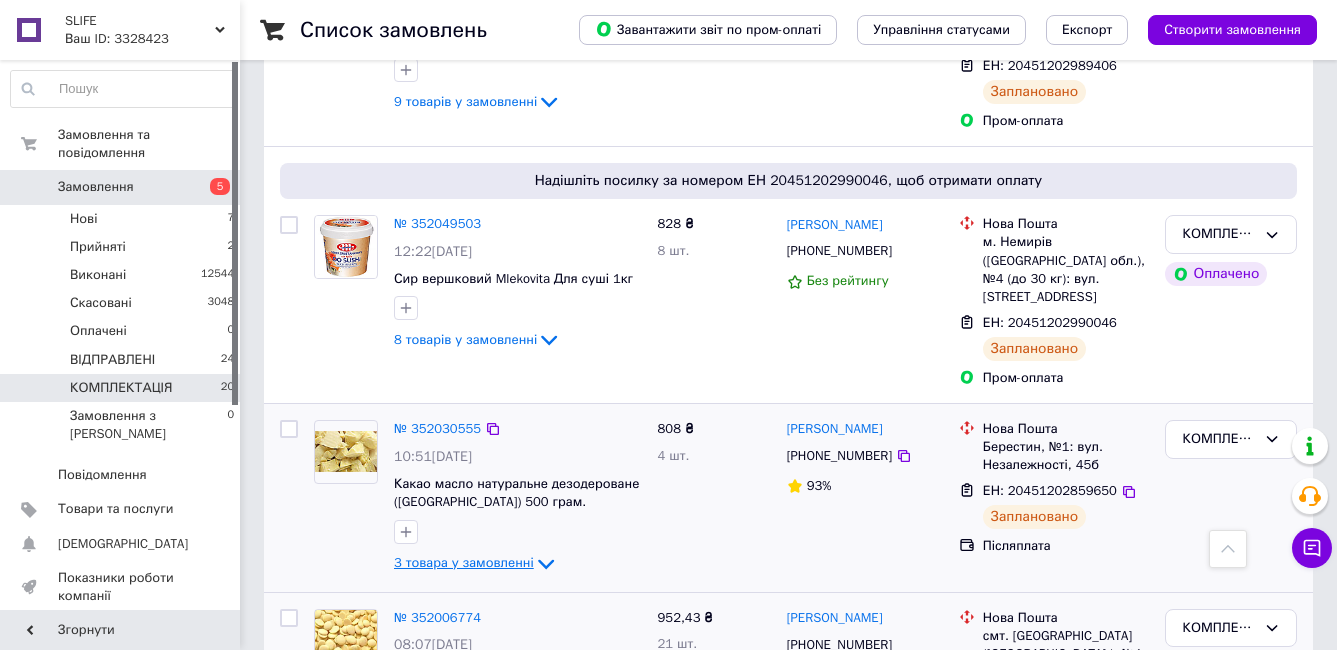 click 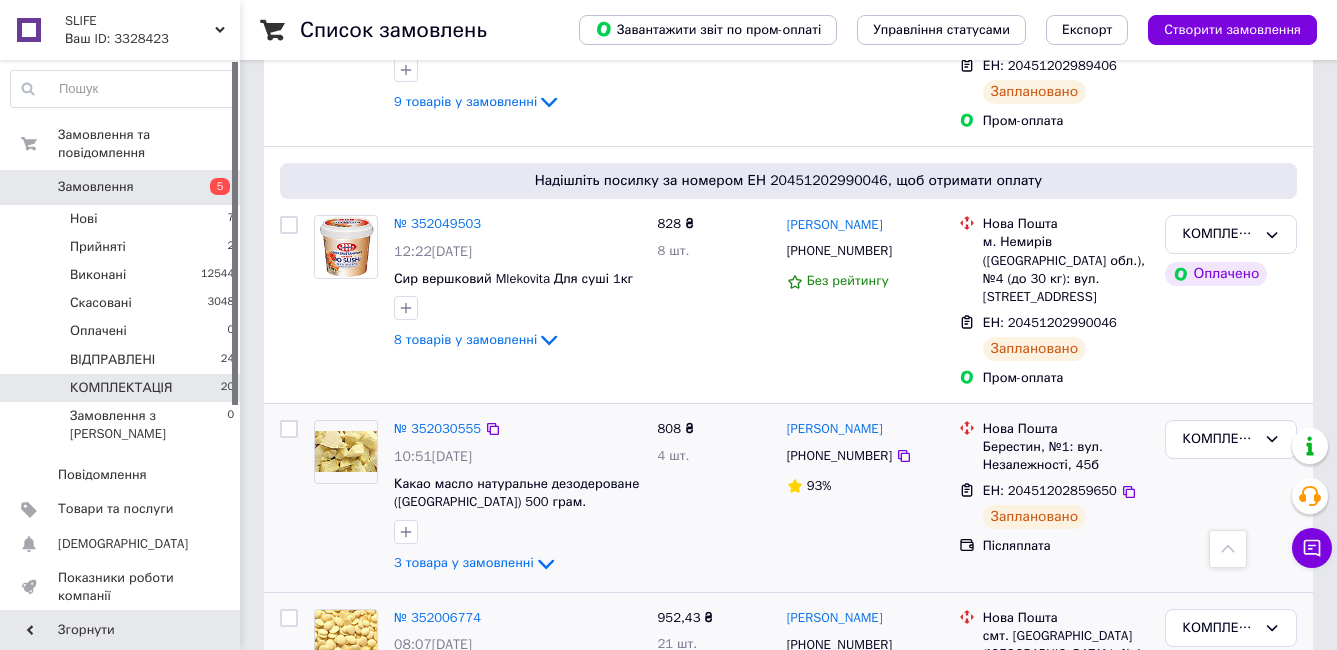 click on "808 ₴ 4 шт." at bounding box center (714, 498) 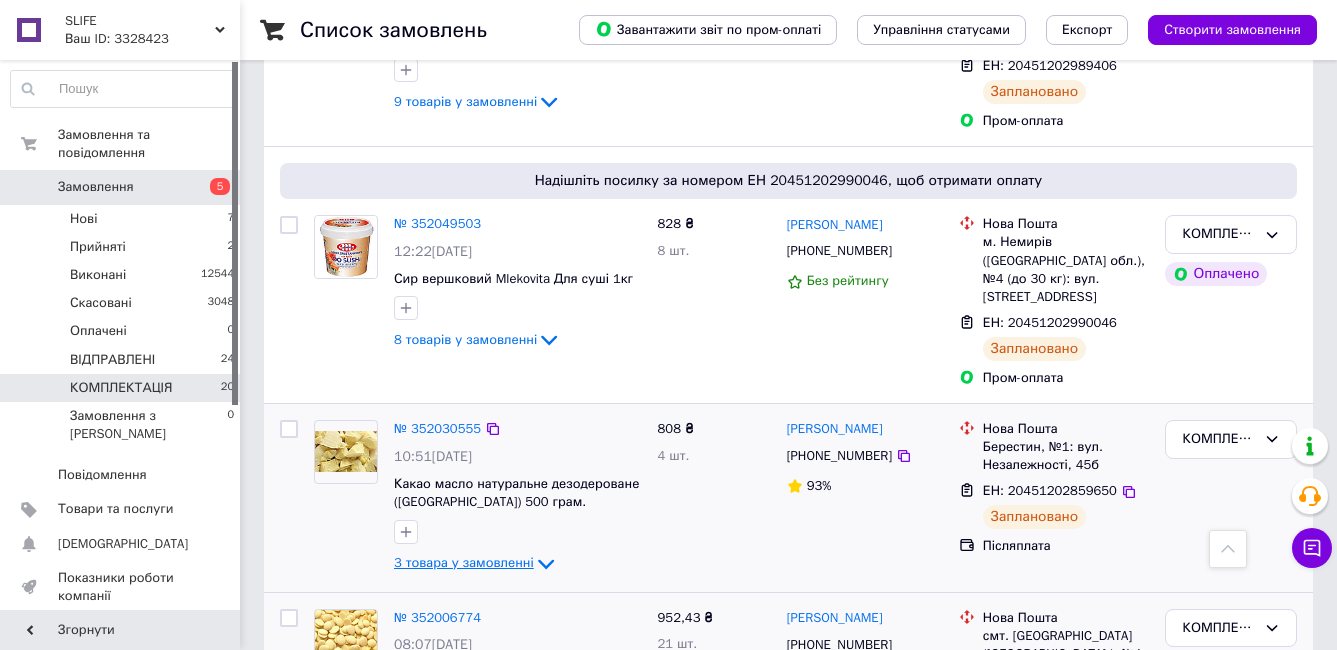 click on "3 товара у замовленні" at bounding box center (464, 562) 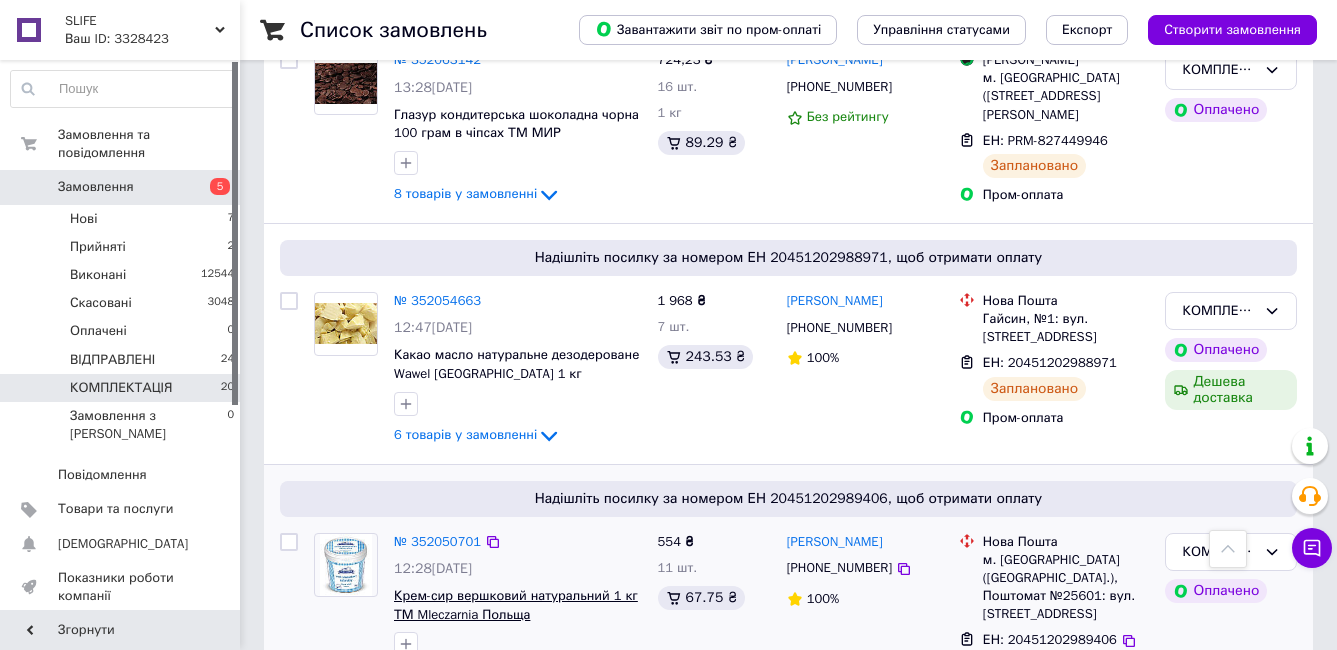 scroll, scrollTop: 1586, scrollLeft: 0, axis: vertical 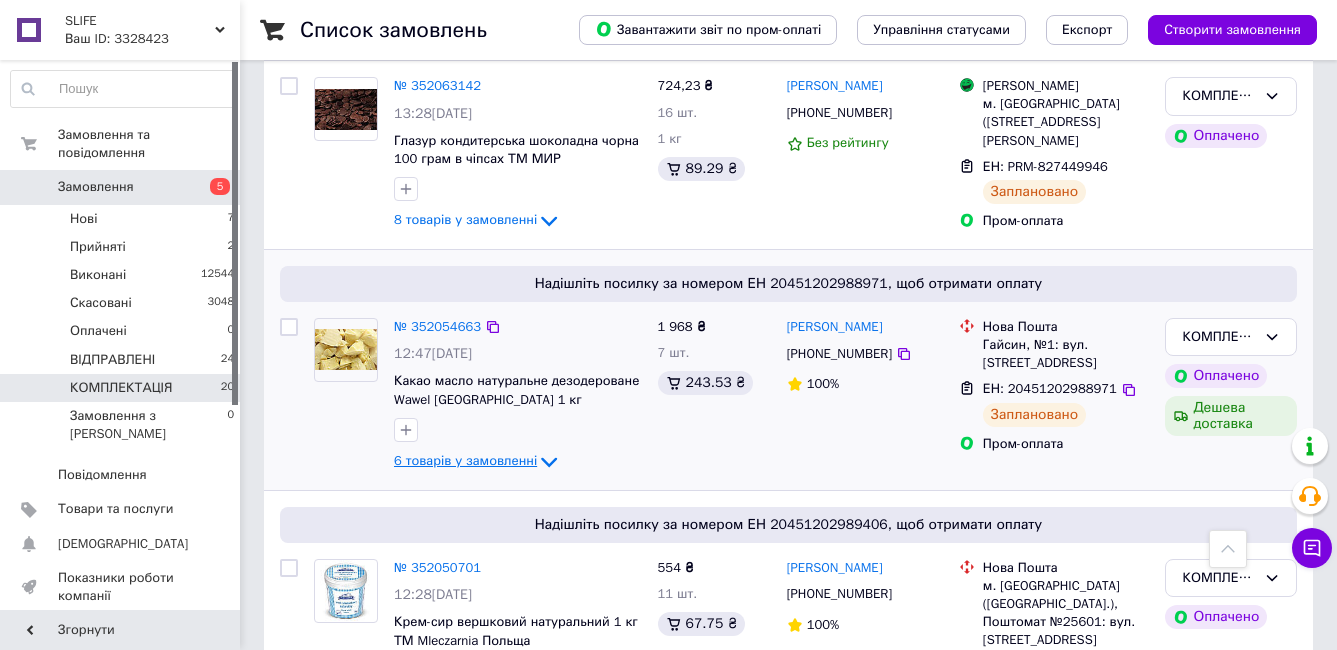 click on "6 товарів у замовленні" at bounding box center [477, 460] 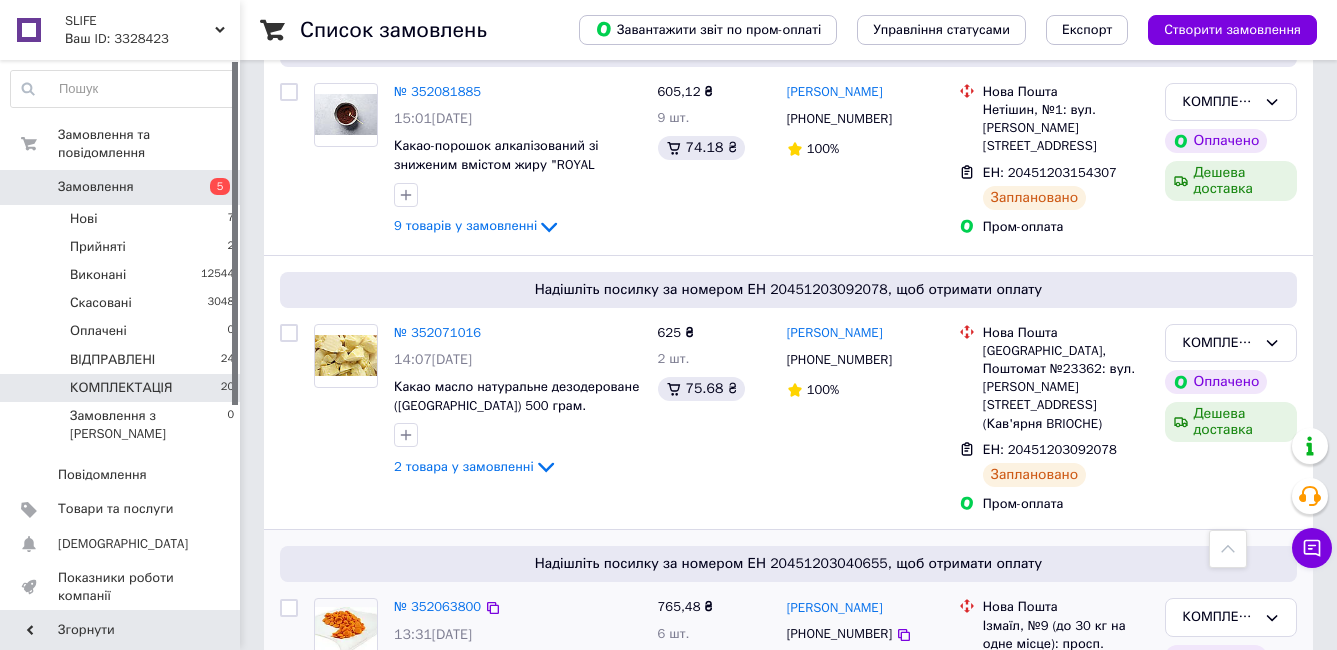 scroll, scrollTop: 586, scrollLeft: 0, axis: vertical 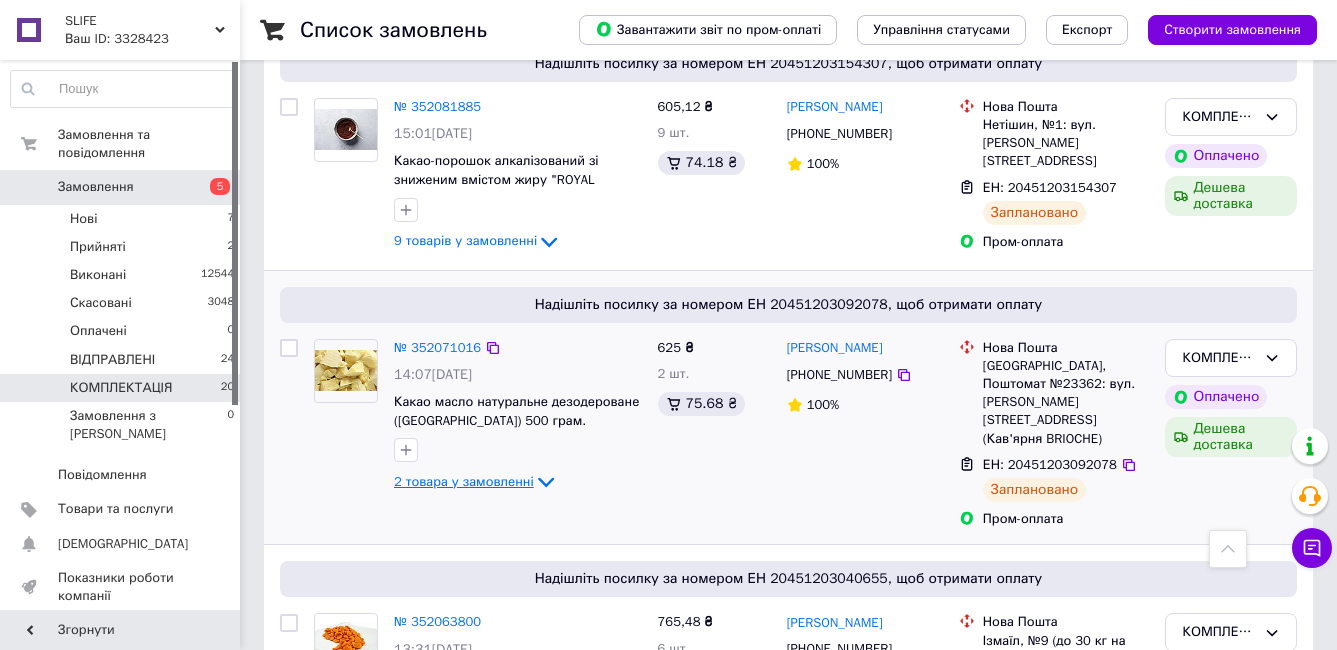 click on "2 товара у замовленні" at bounding box center (464, 481) 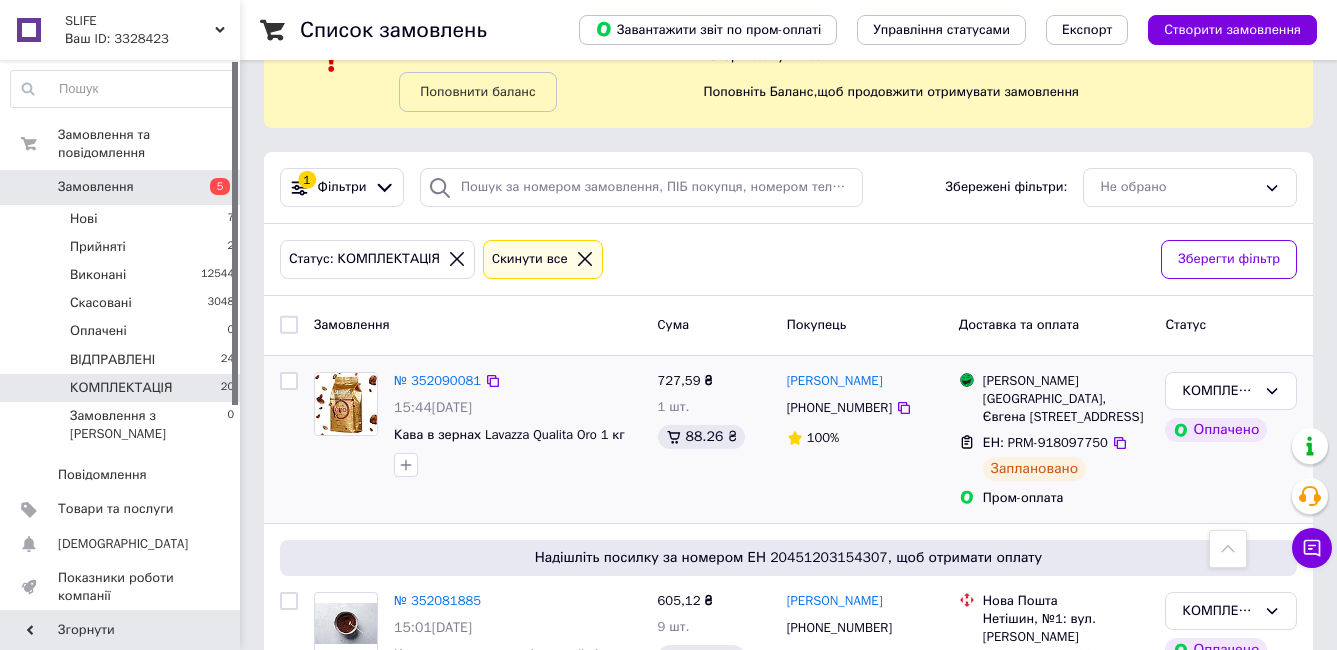 scroll, scrollTop: 86, scrollLeft: 0, axis: vertical 